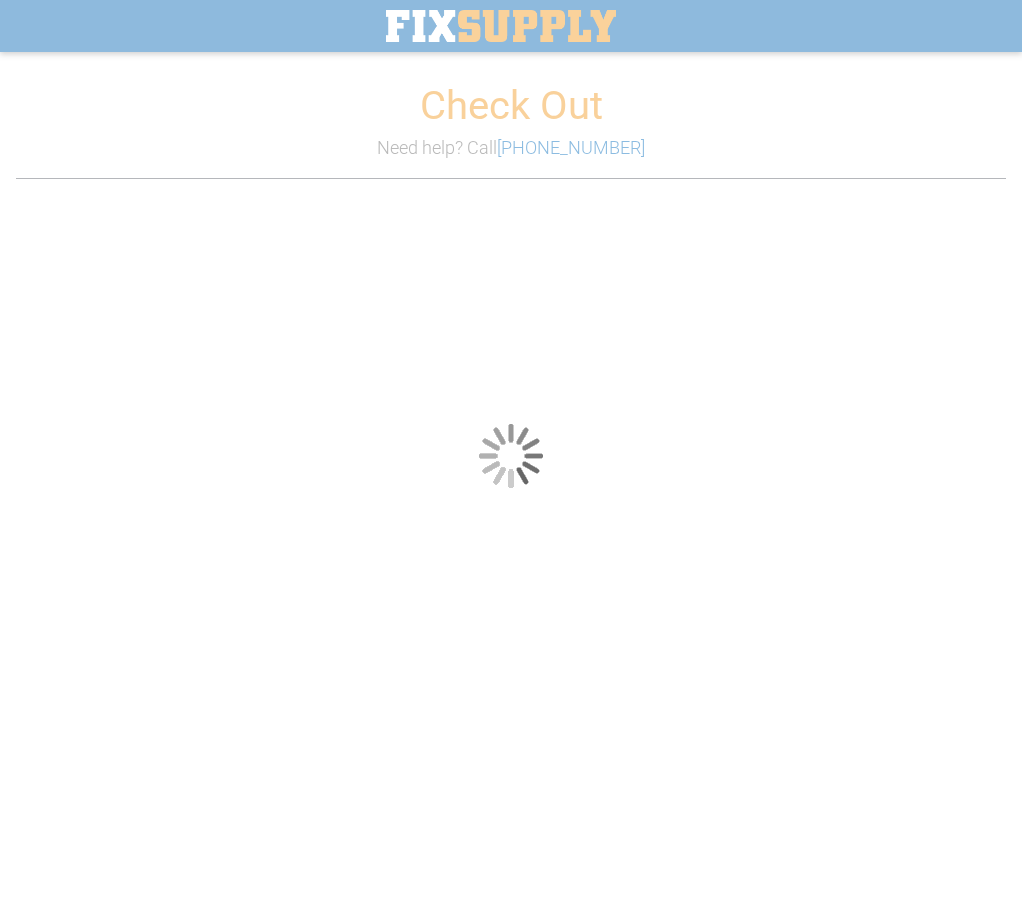 scroll, scrollTop: 0, scrollLeft: 0, axis: both 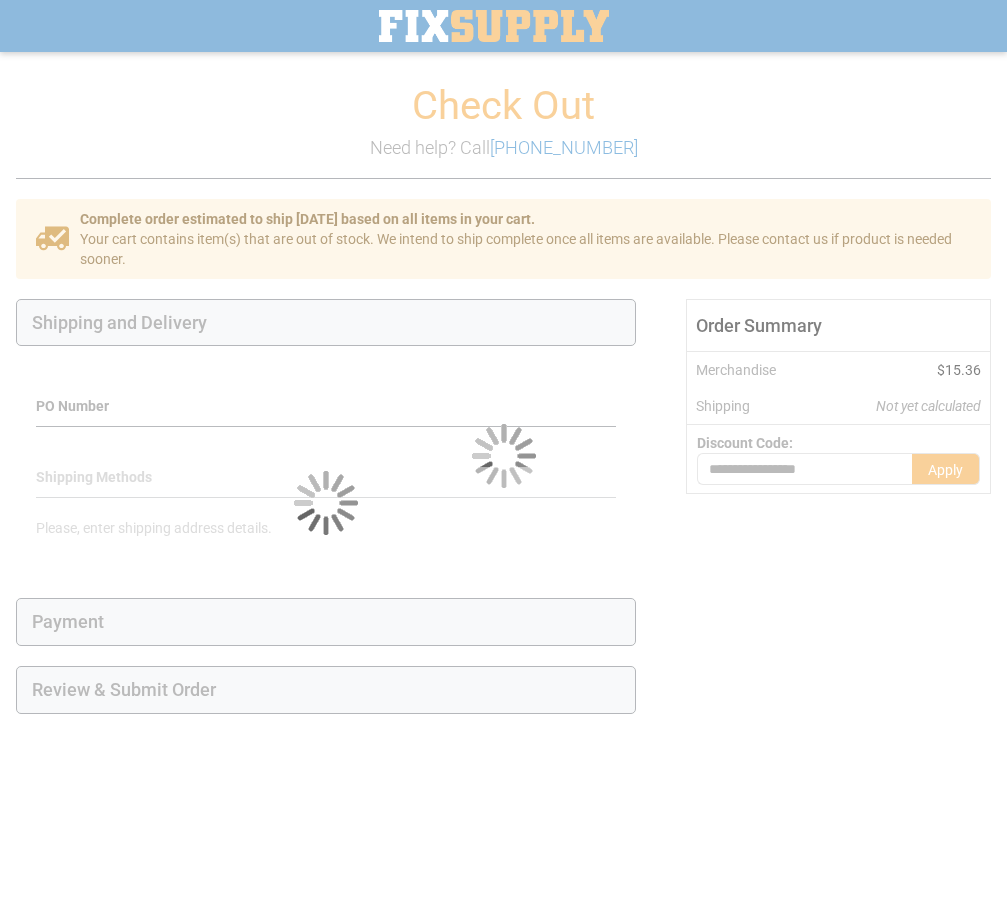 select on "**" 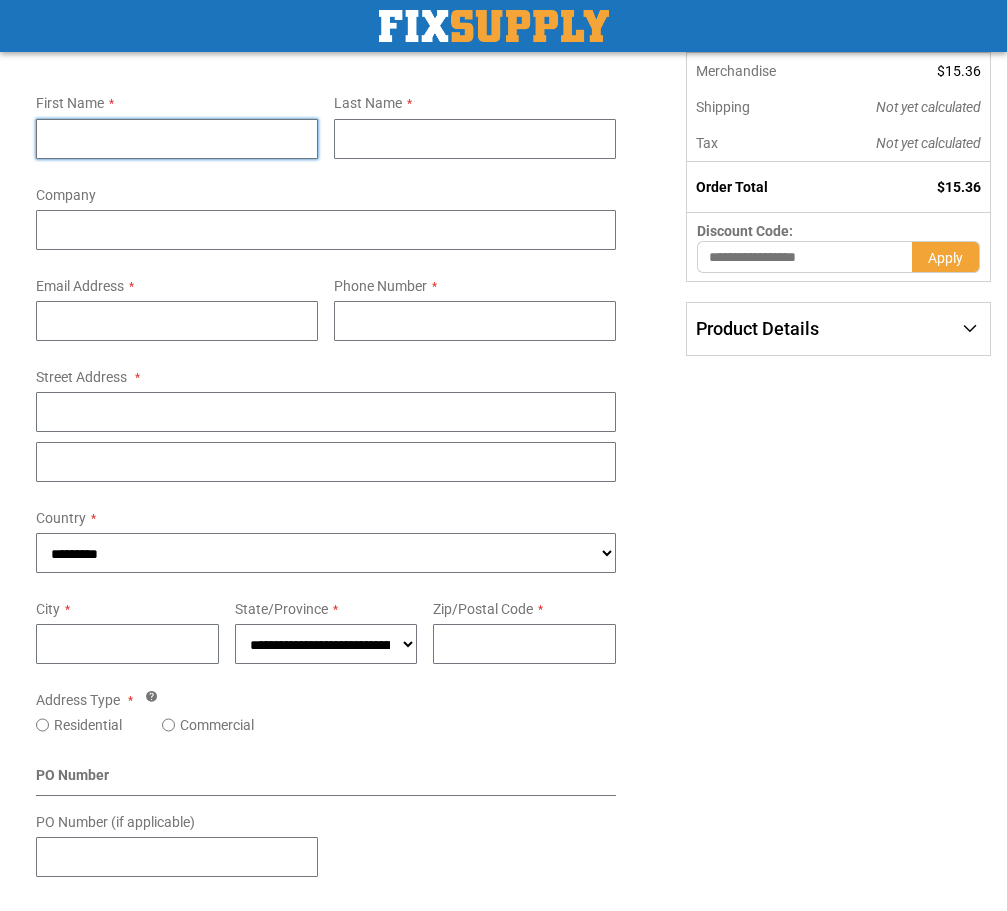 click on "First Name" at bounding box center (177, 139) 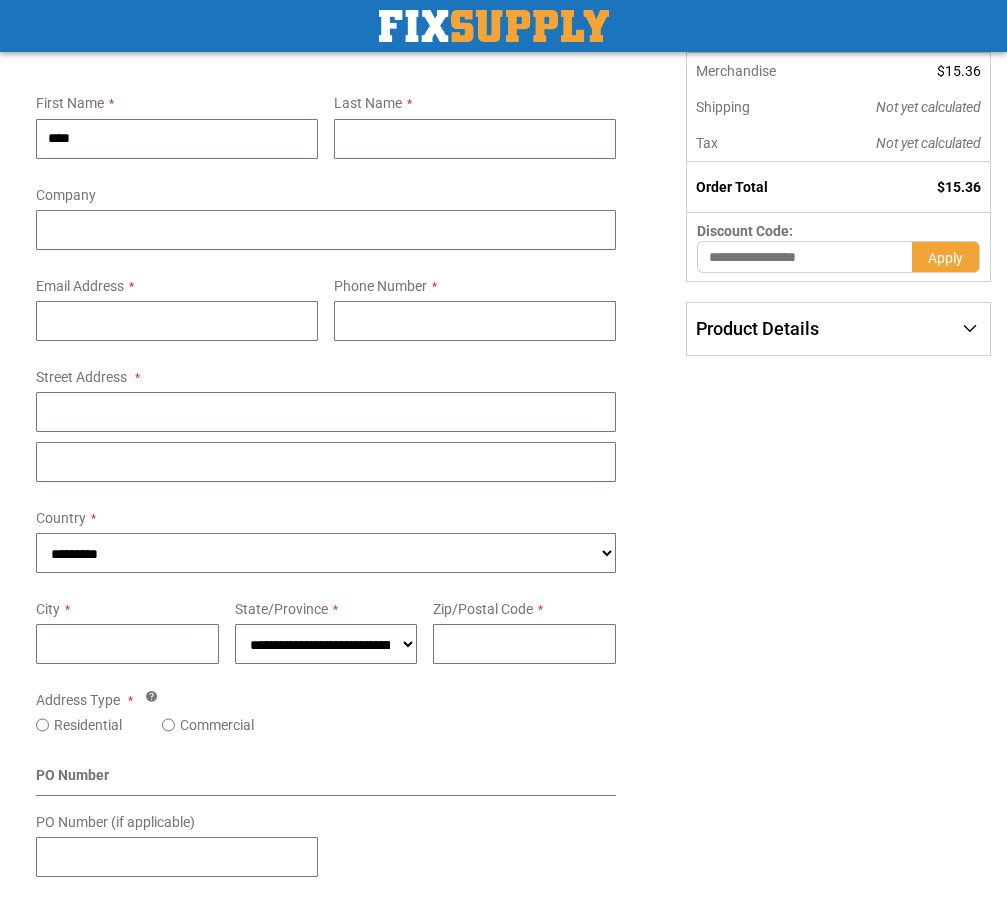 type on "******" 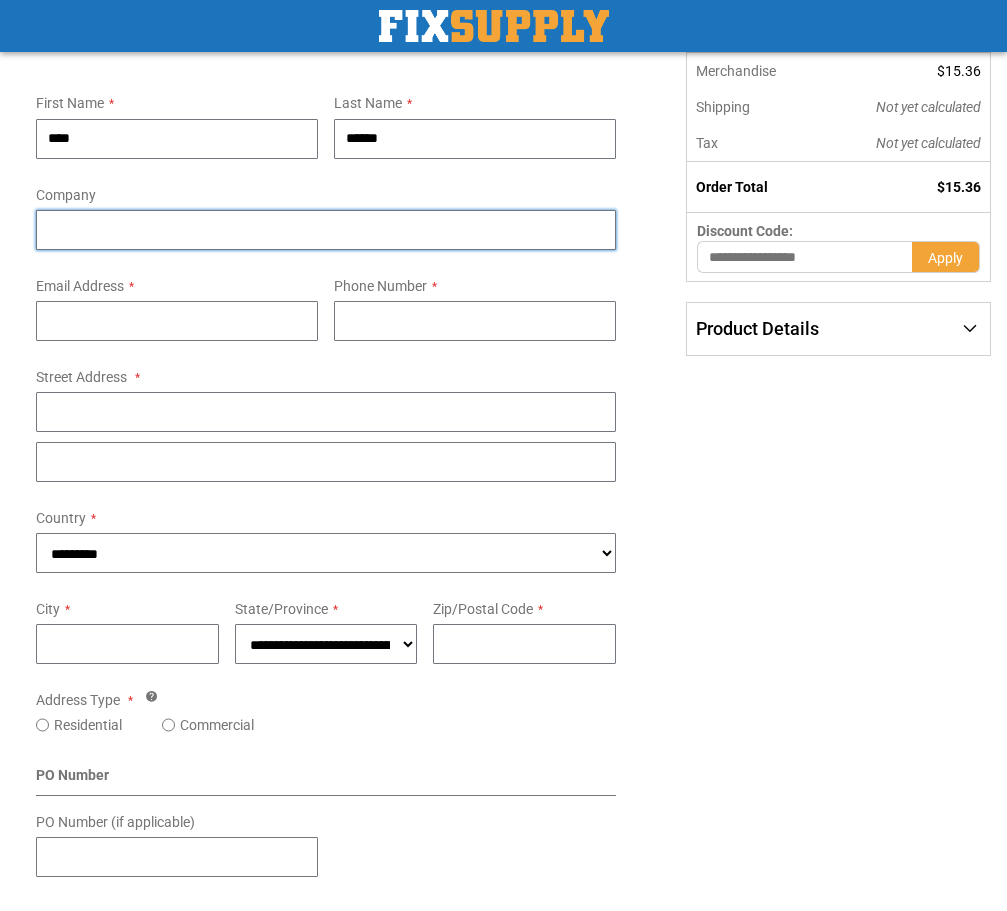 type on "**********" 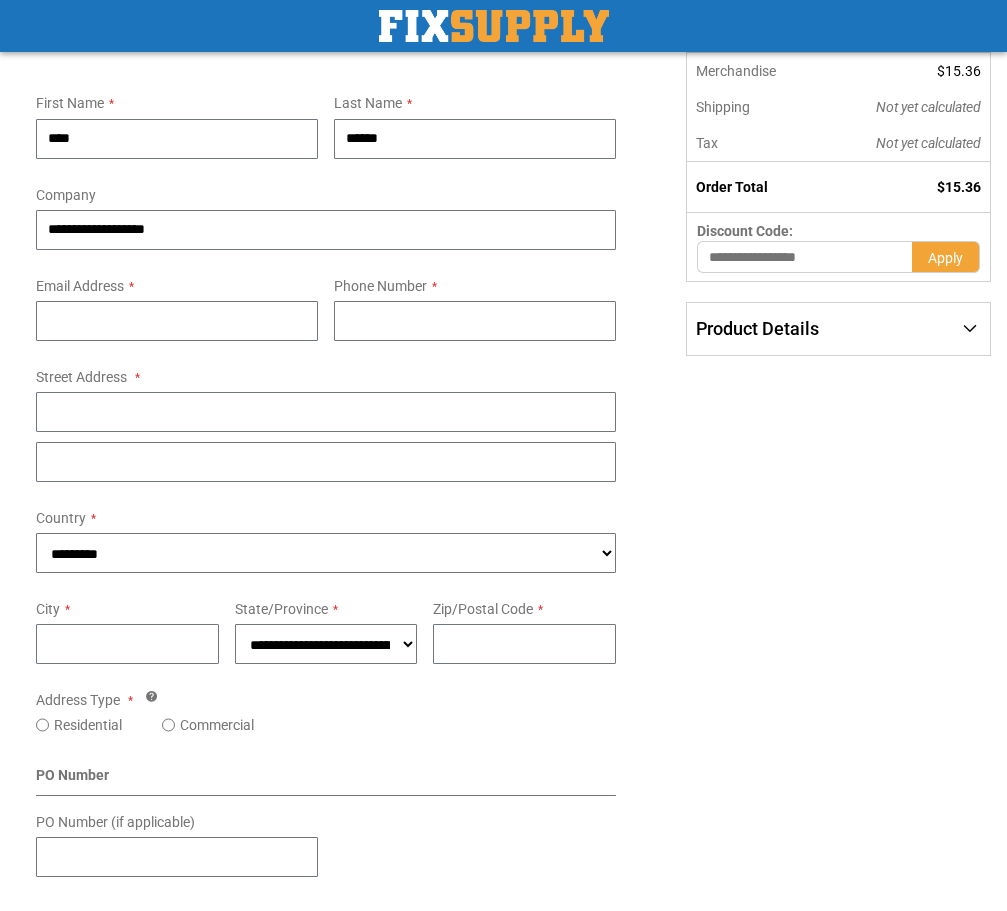 type on "**********" 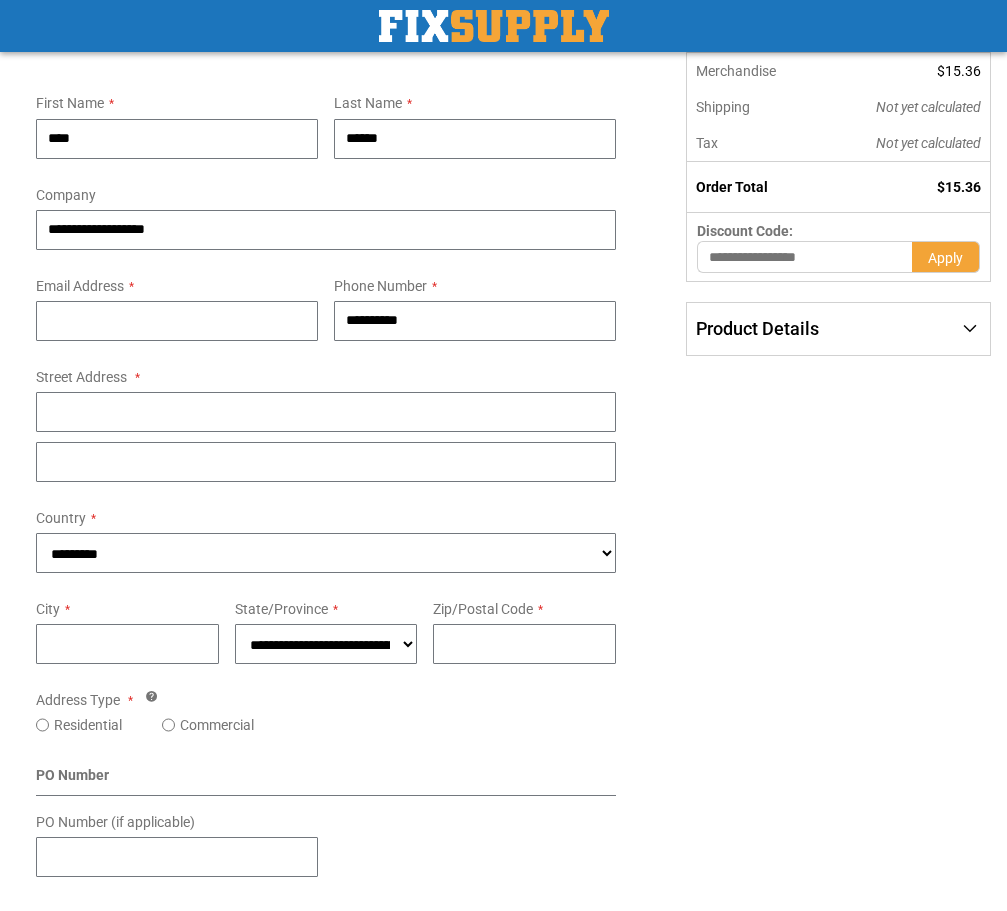 type on "**********" 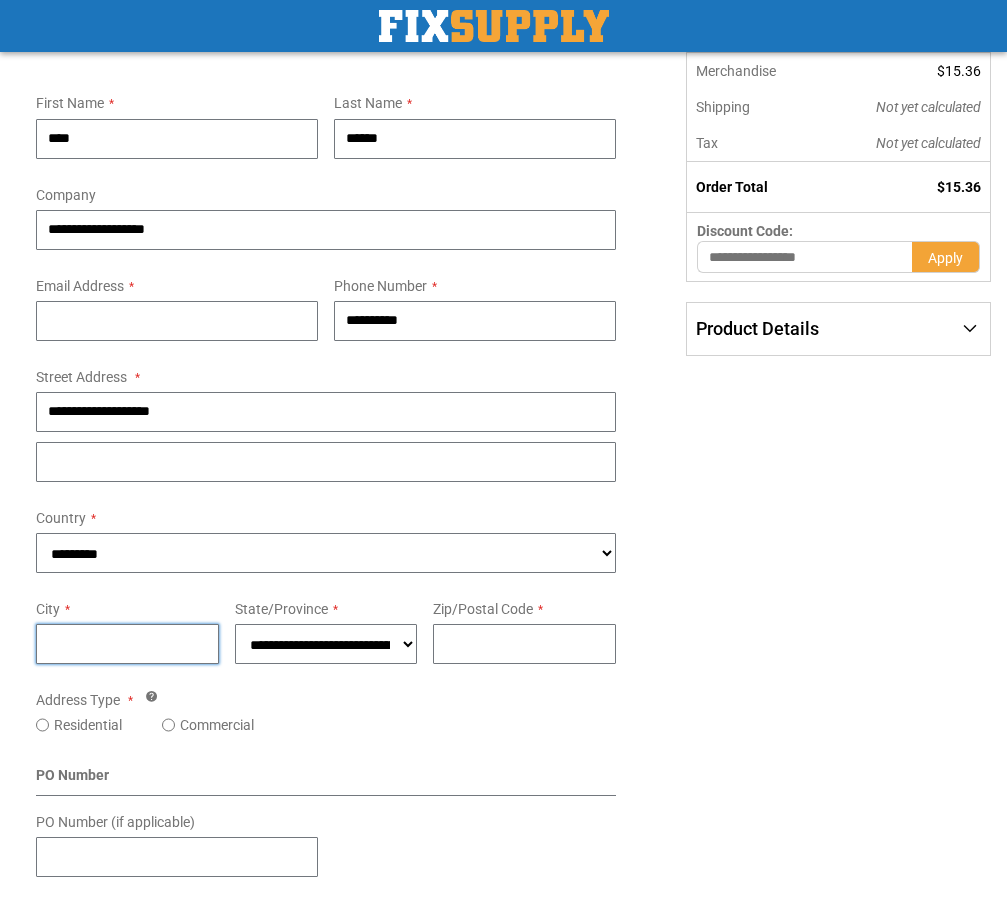 type on "*********" 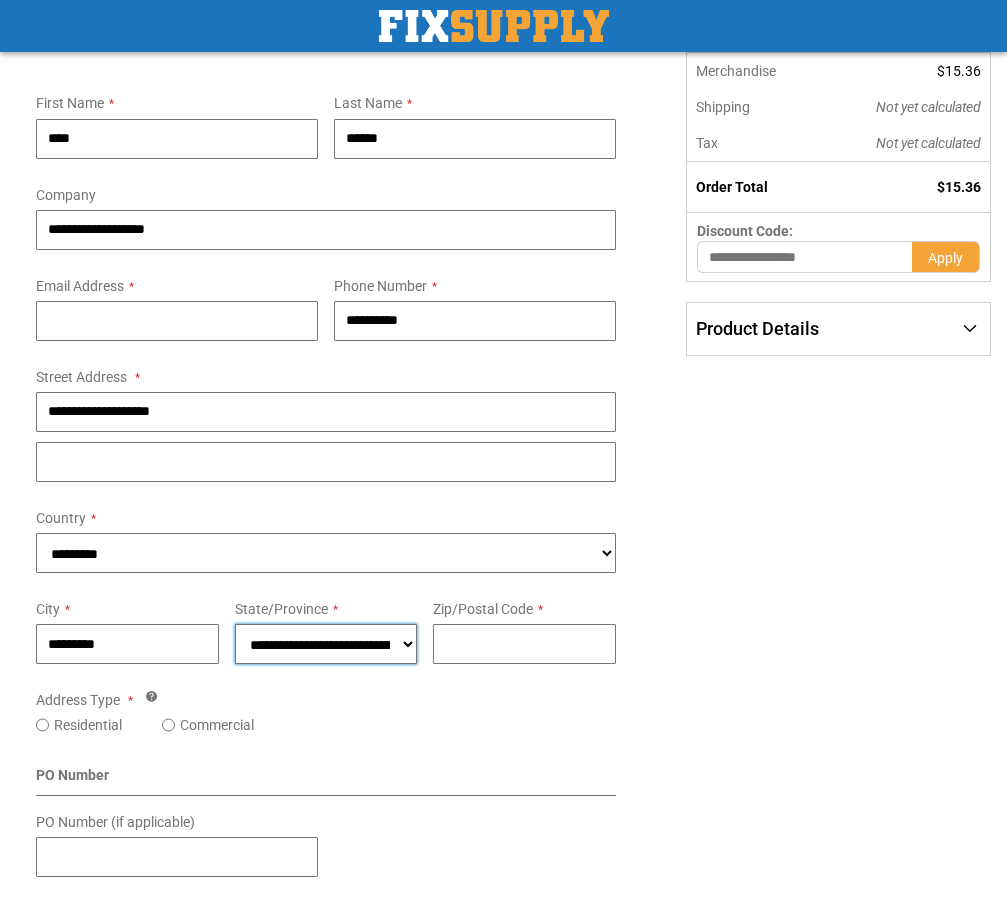 select on "***" 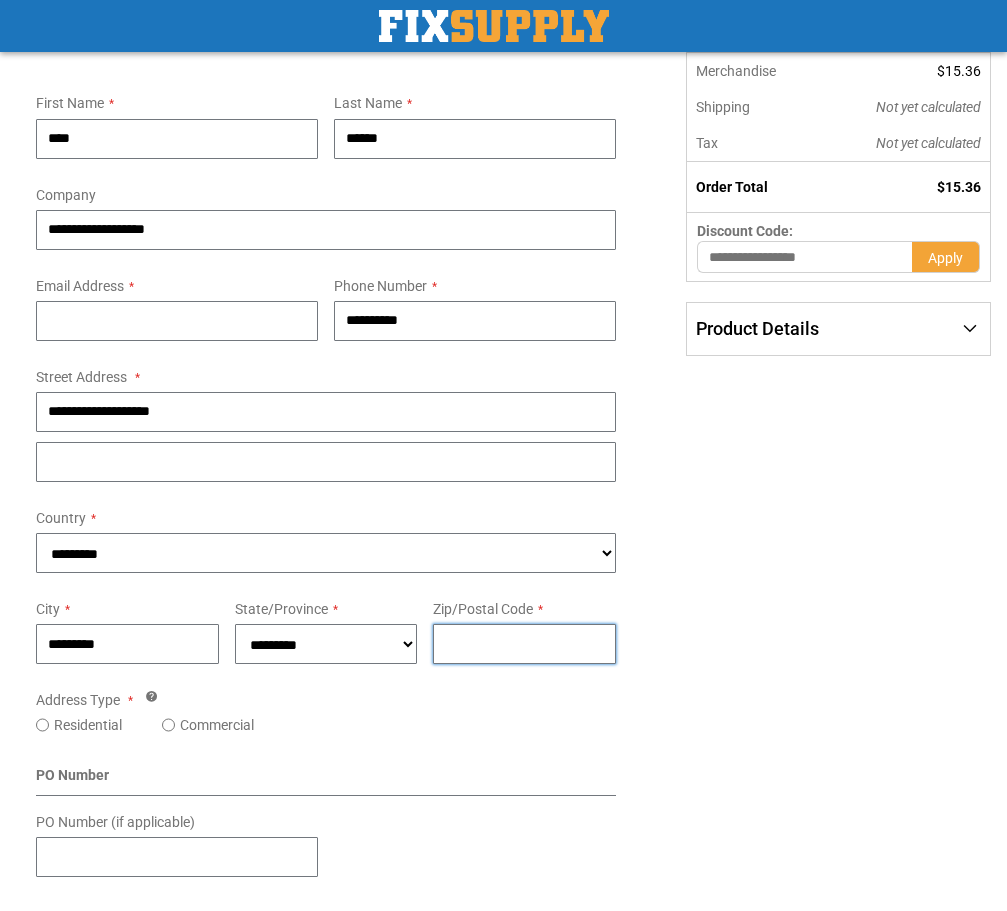type on "**********" 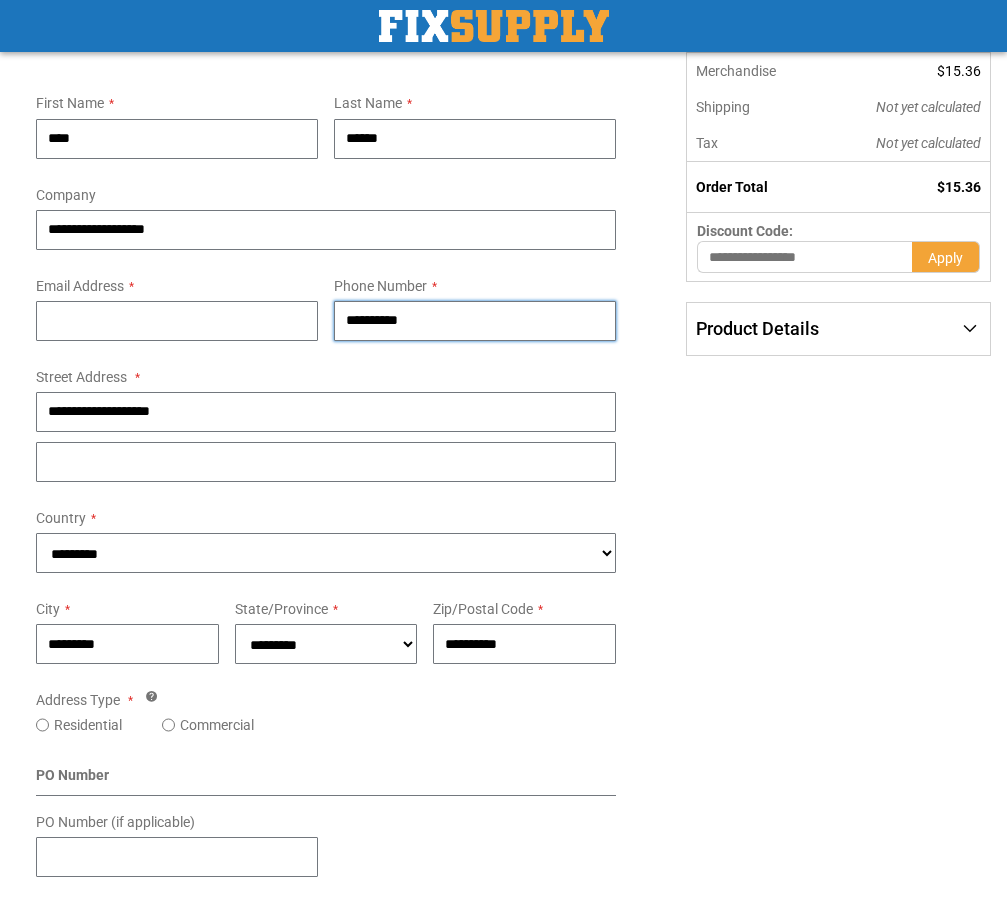 drag, startPoint x: 369, startPoint y: 322, endPoint x: 478, endPoint y: 322, distance: 109 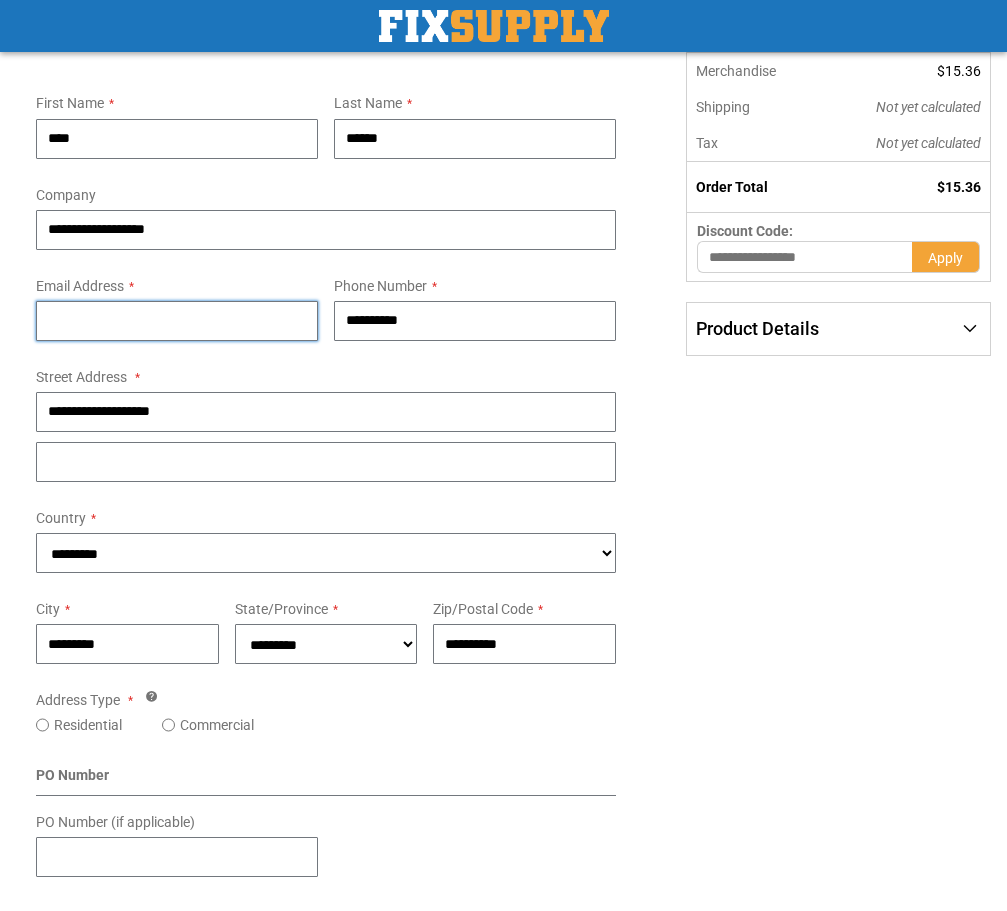 click on "Email Address" at bounding box center (177, 321) 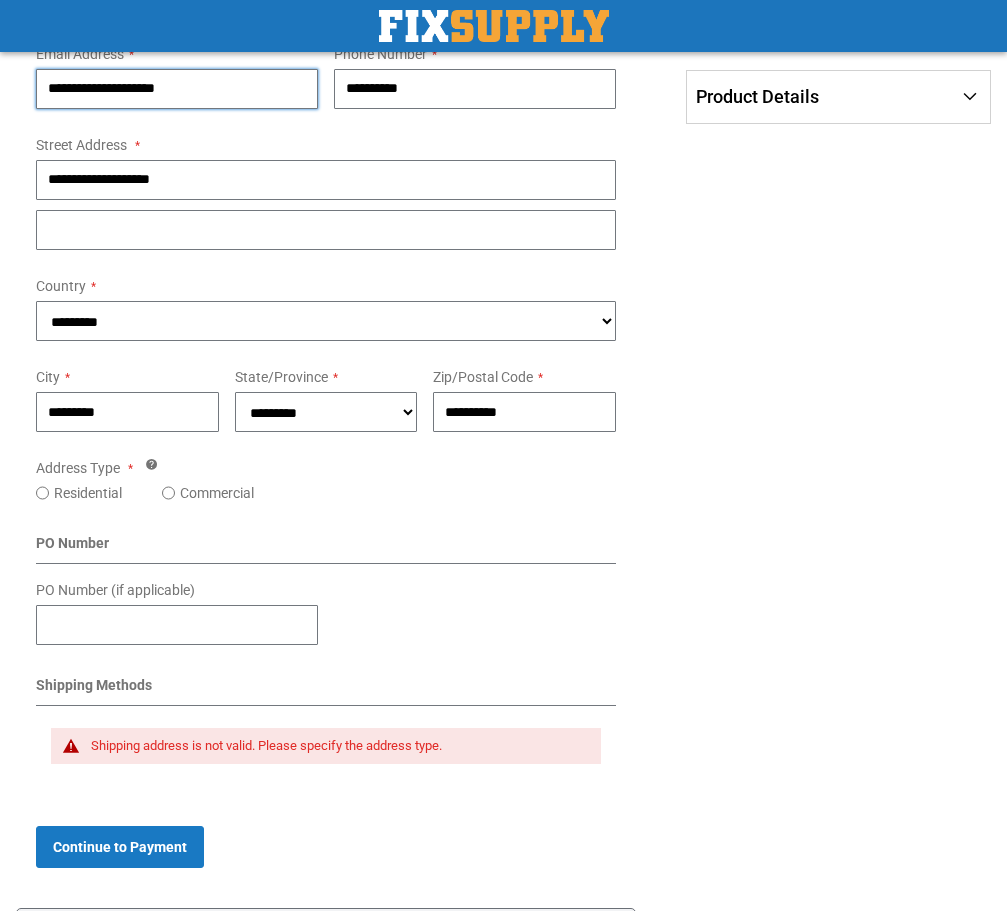 scroll, scrollTop: 599, scrollLeft: 0, axis: vertical 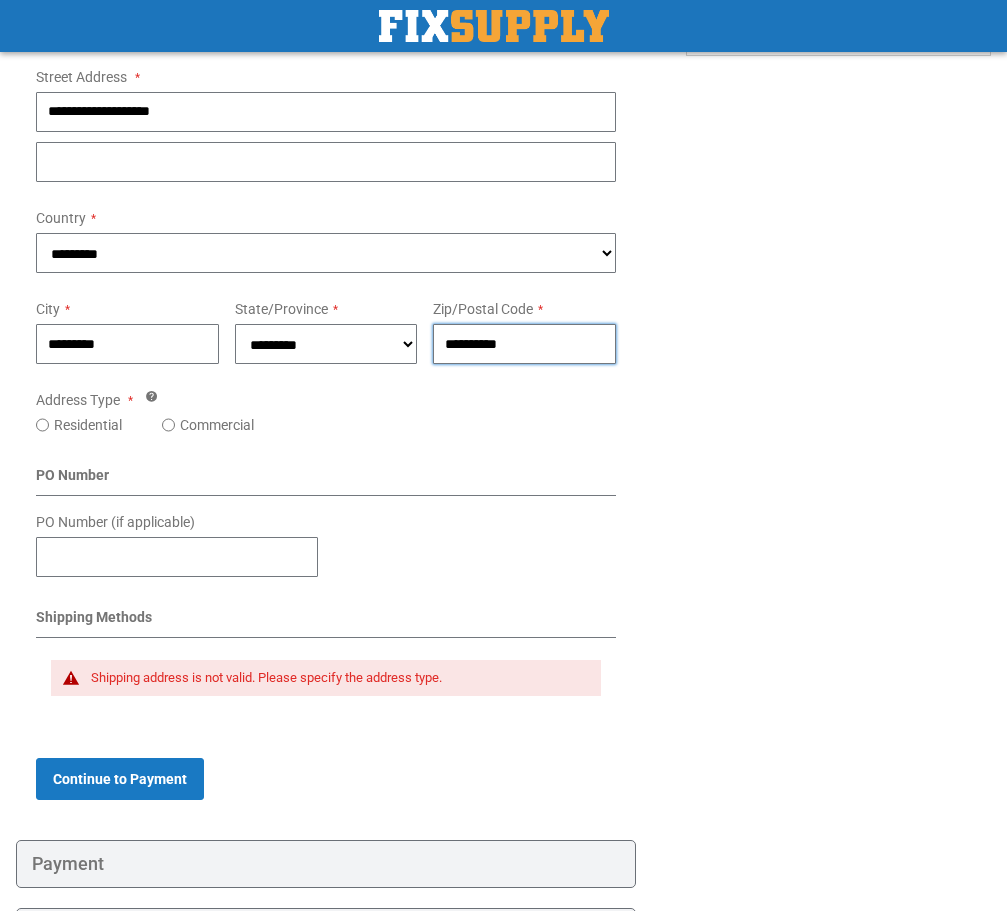 drag, startPoint x: 482, startPoint y: 345, endPoint x: 577, endPoint y: 348, distance: 95.047356 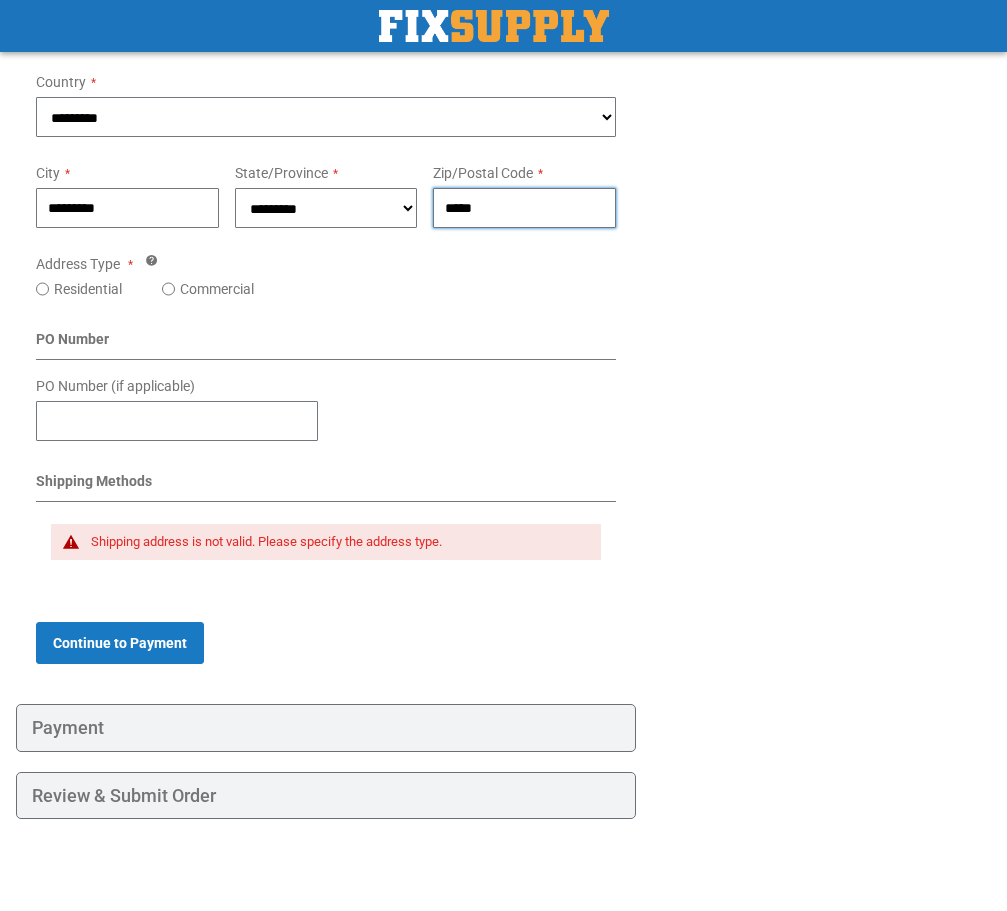 scroll, scrollTop: 742, scrollLeft: 0, axis: vertical 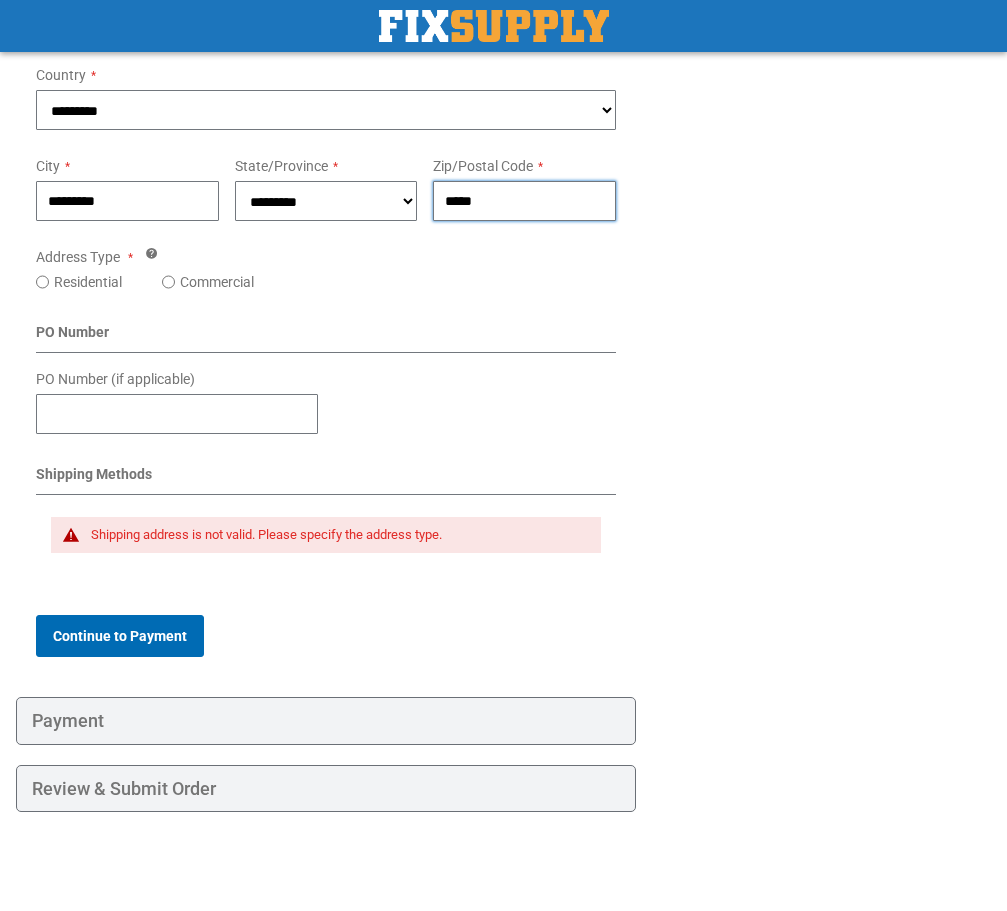 type on "*****" 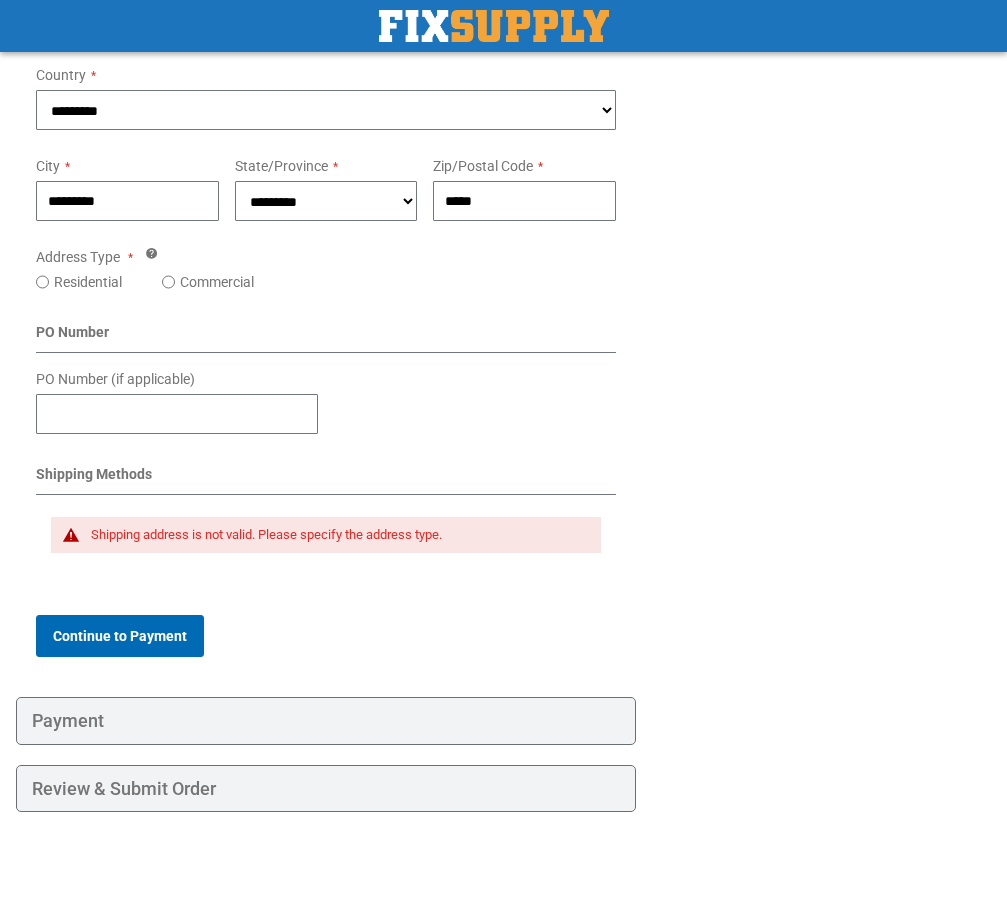 click on "Continue to Payment" at bounding box center (120, 636) 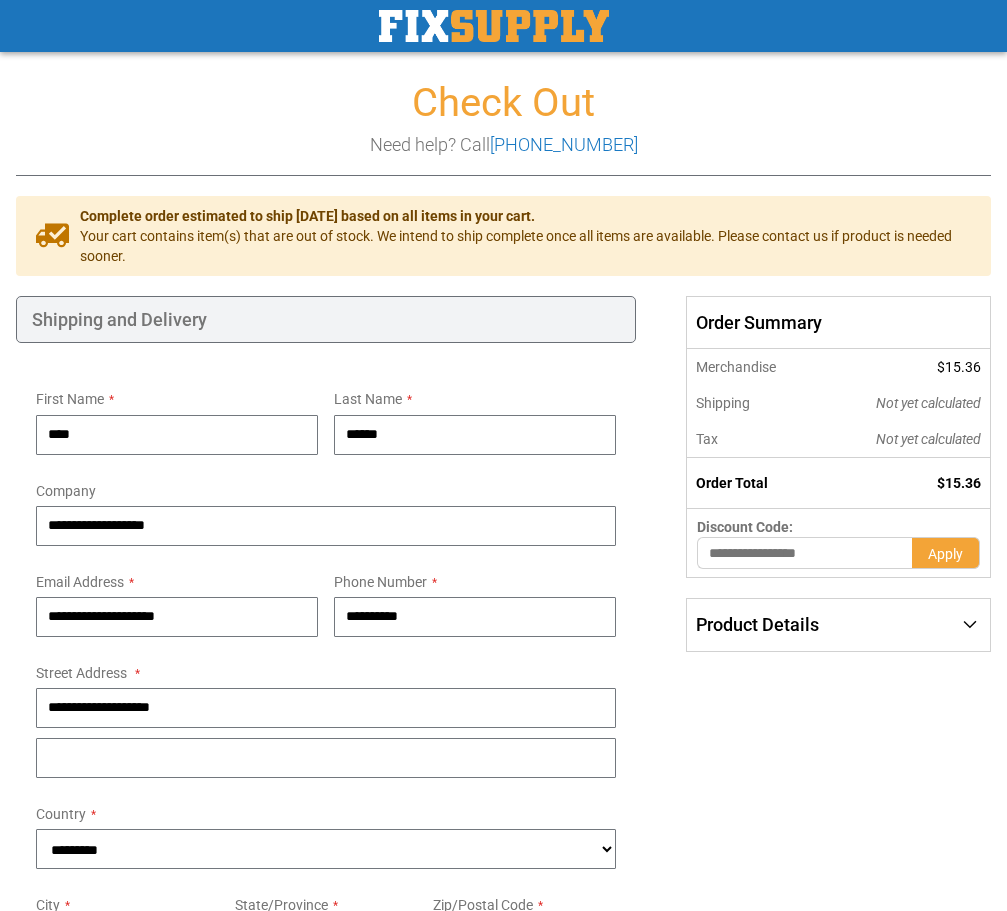 scroll, scrollTop: 0, scrollLeft: 0, axis: both 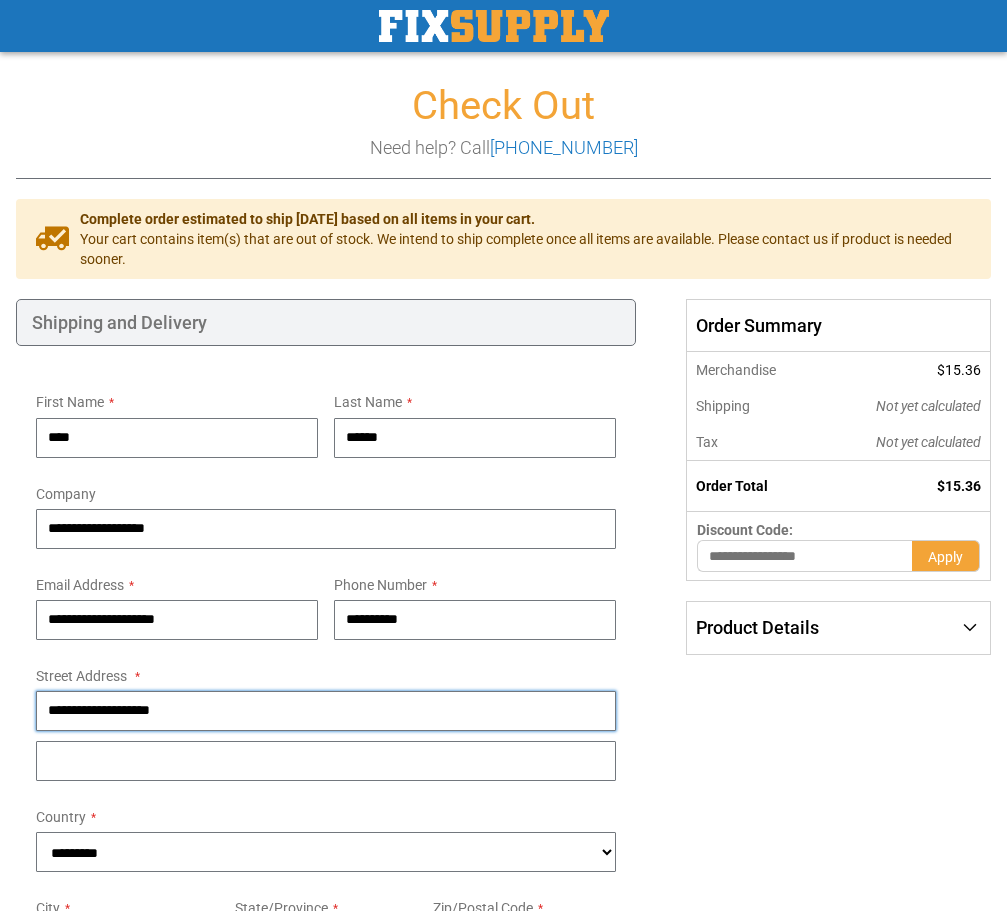 click on "**********" at bounding box center (326, 711) 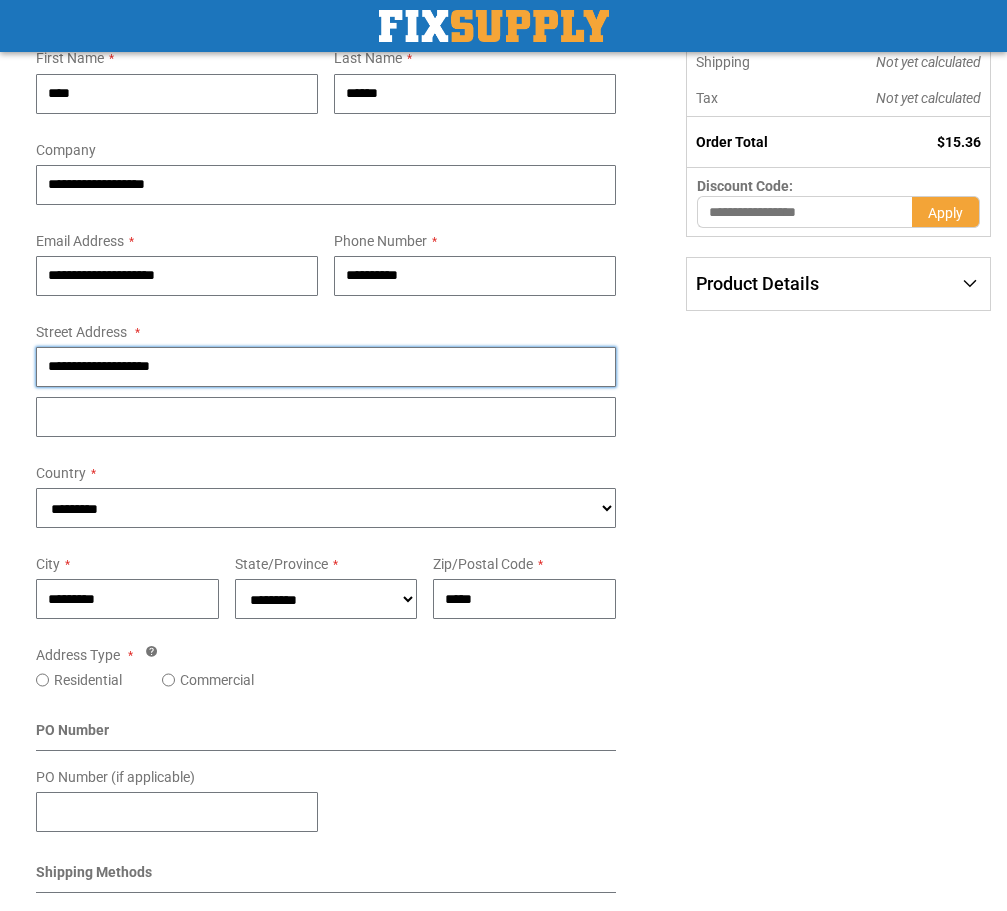 scroll, scrollTop: 300, scrollLeft: 0, axis: vertical 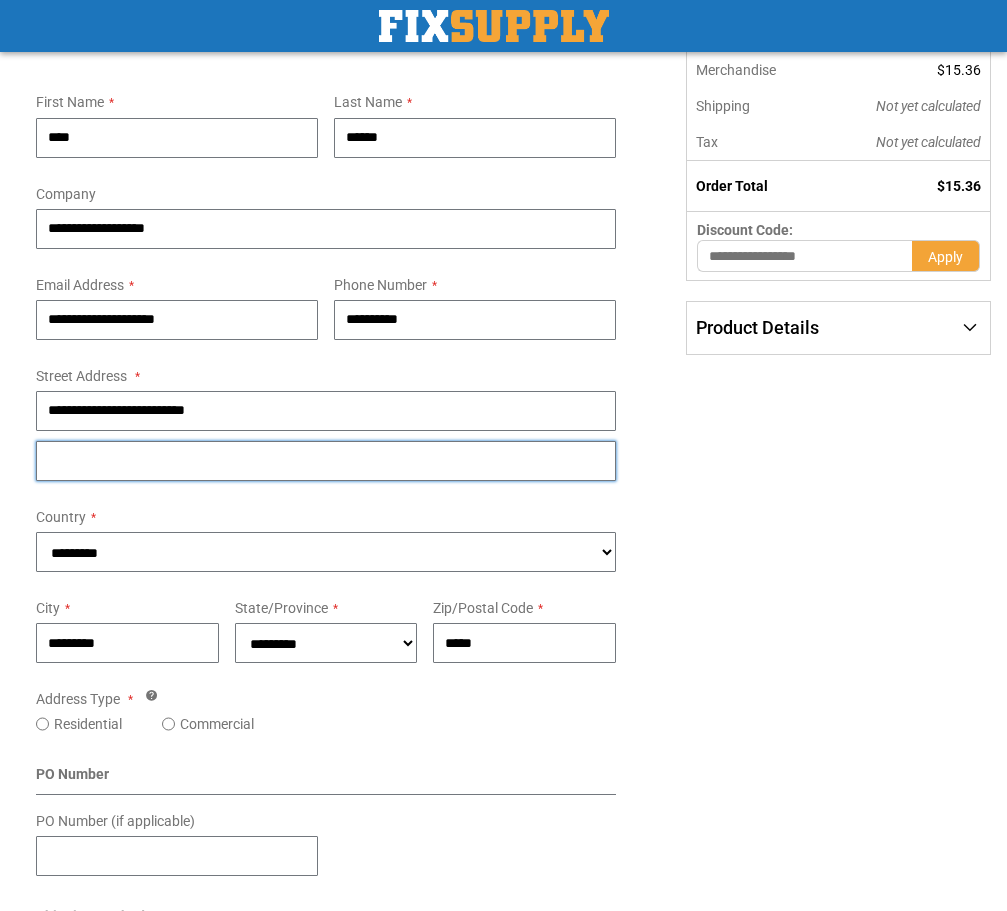 click on "Street Address: Line 2" at bounding box center [326, 461] 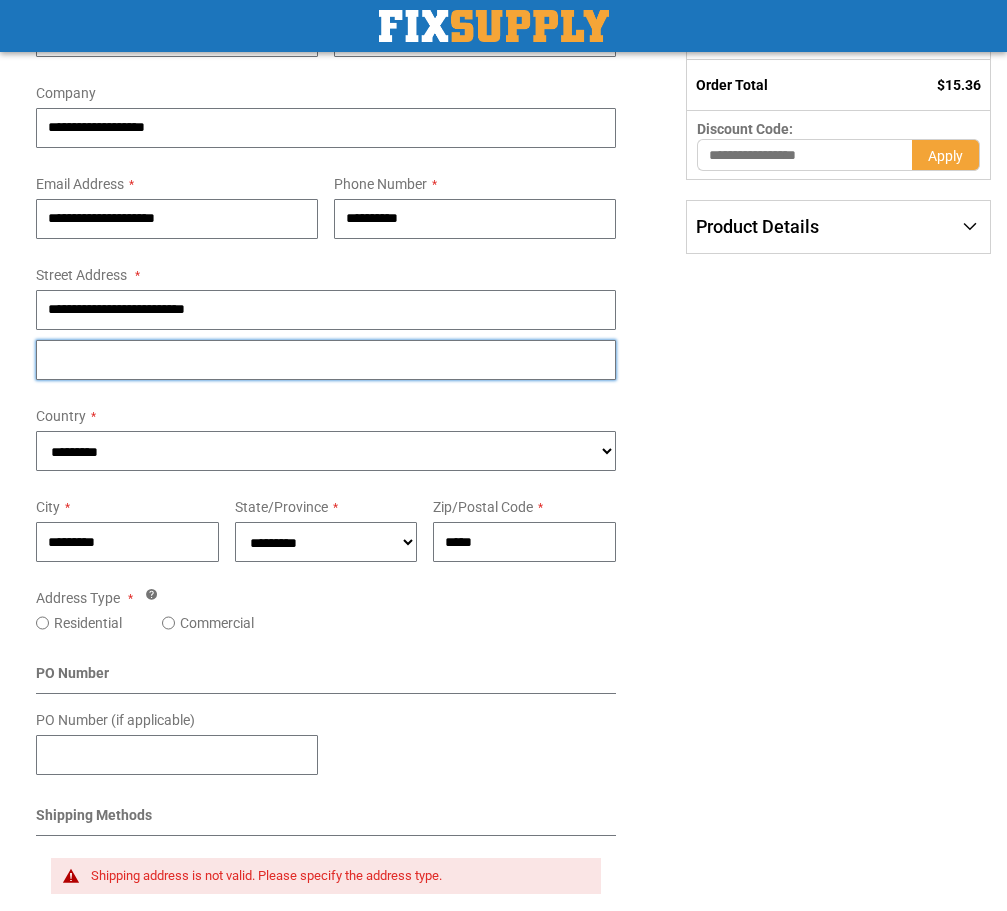 scroll, scrollTop: 400, scrollLeft: 0, axis: vertical 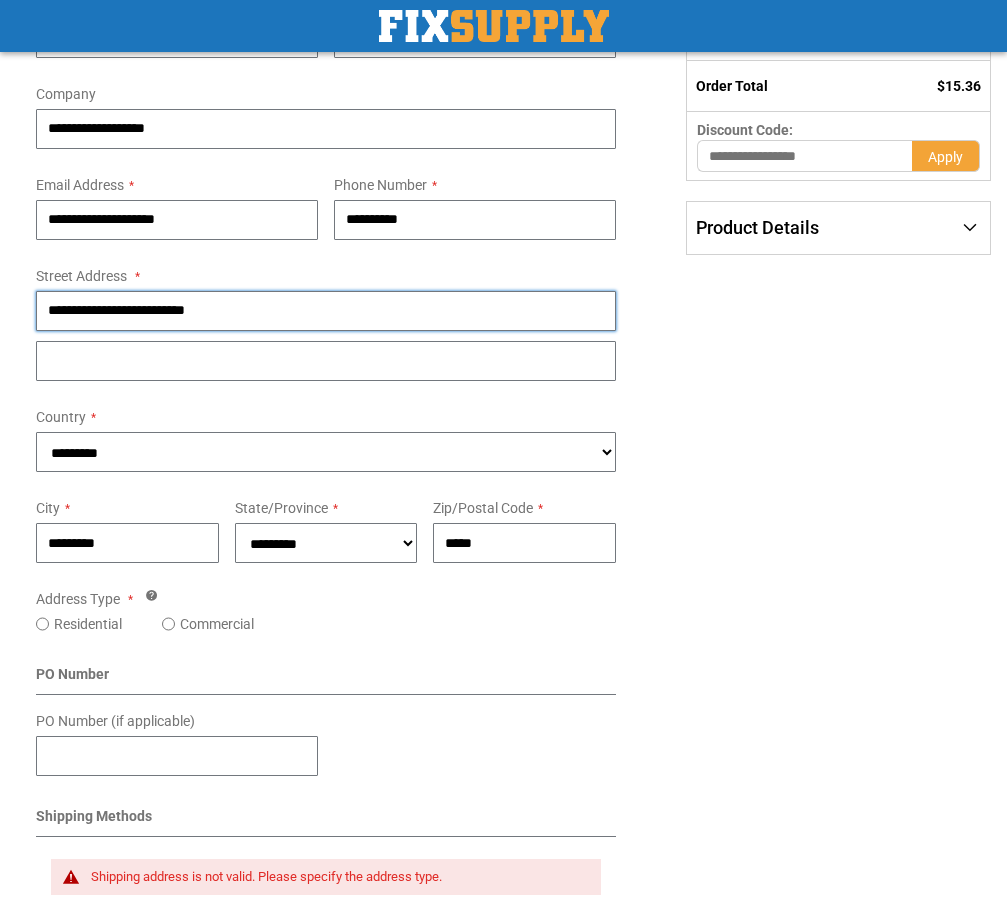 drag, startPoint x: 194, startPoint y: 310, endPoint x: 290, endPoint y: 312, distance: 96.02083 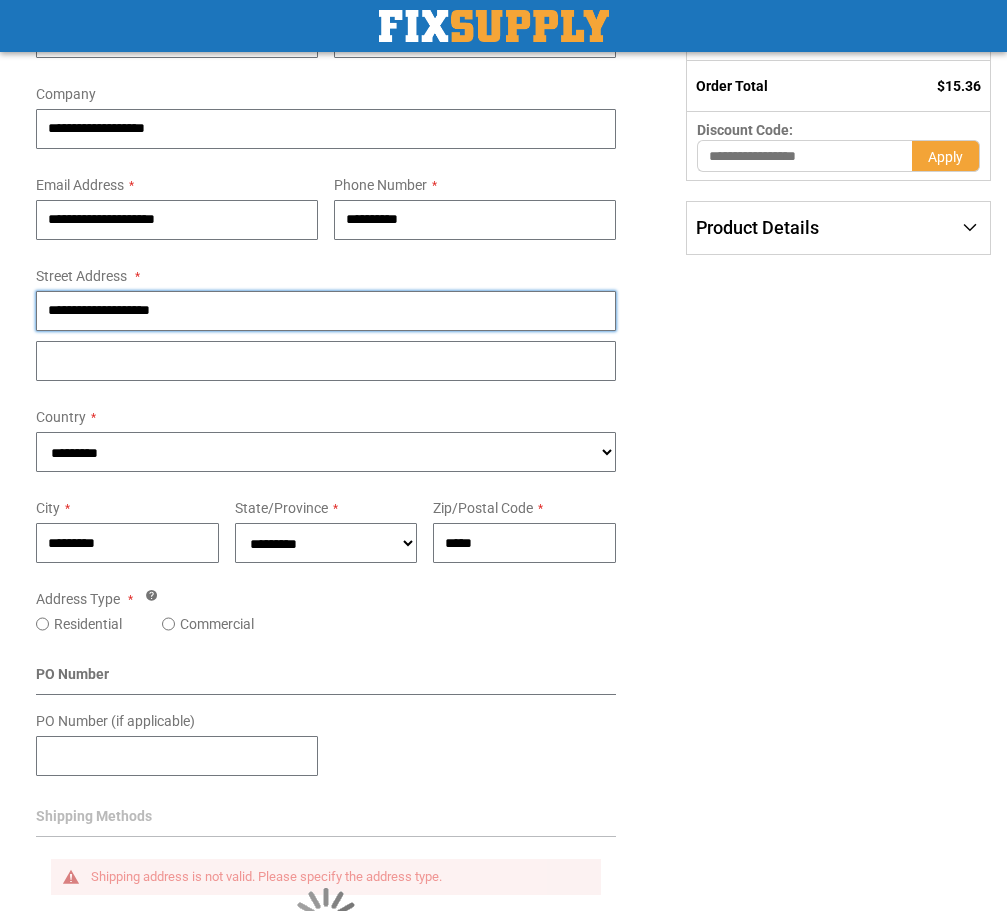 type on "**********" 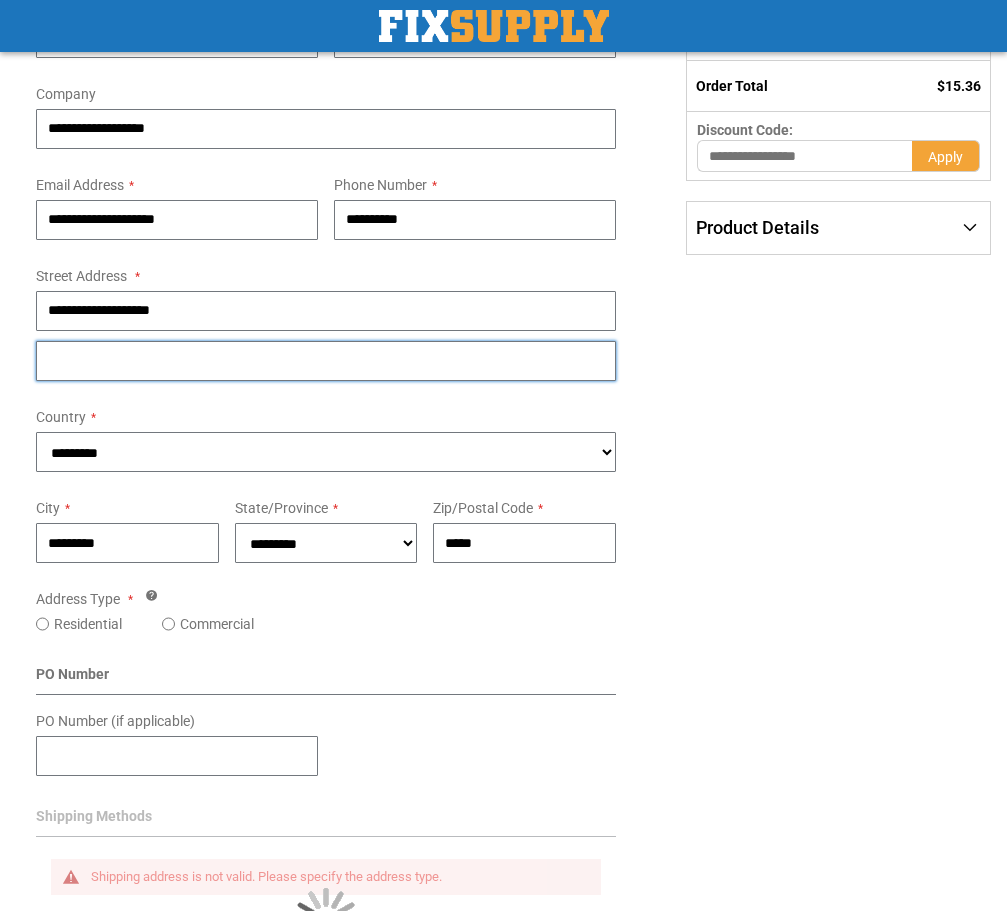 click on "Street Address: Line 2" at bounding box center (326, 361) 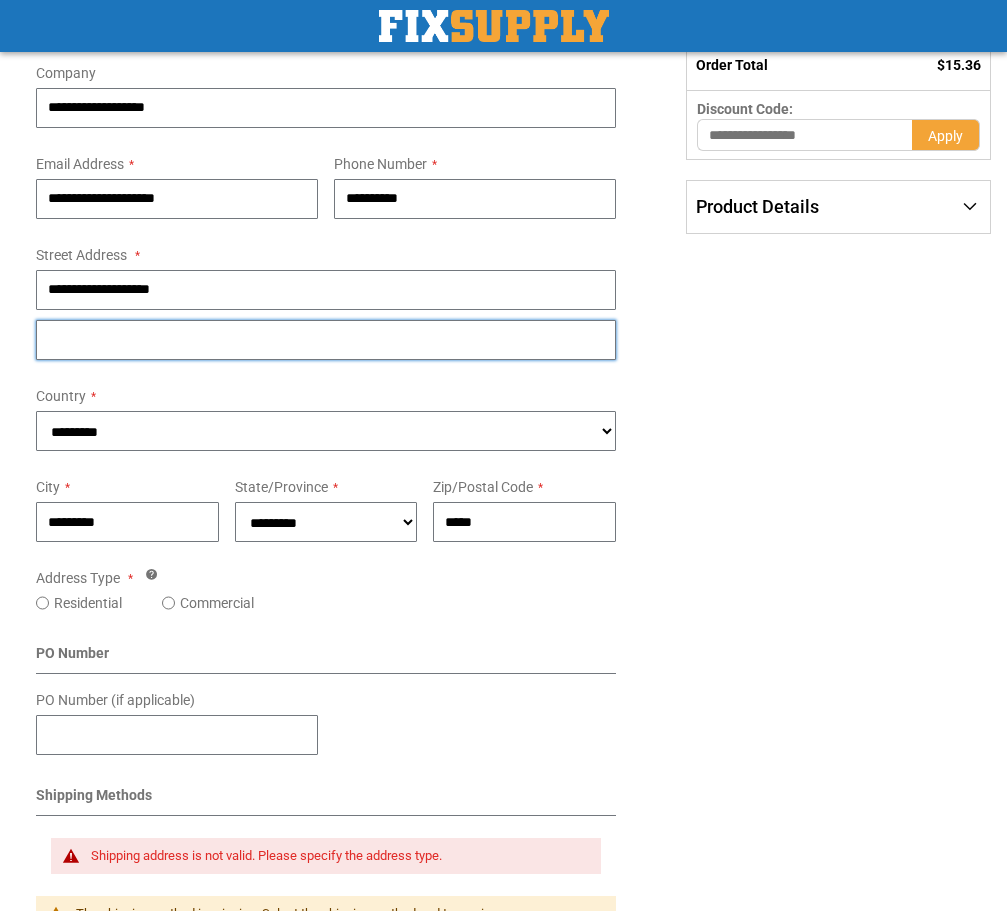 scroll, scrollTop: 500, scrollLeft: 0, axis: vertical 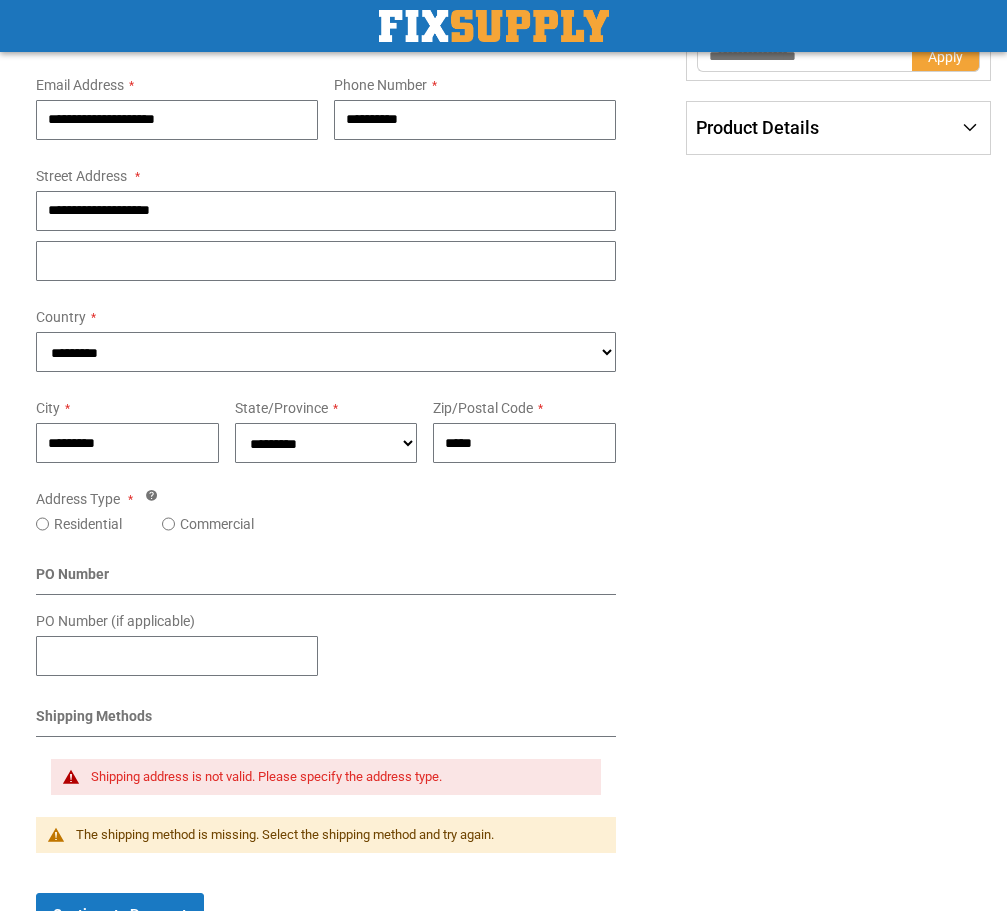click on "**********" at bounding box center (326, 210) 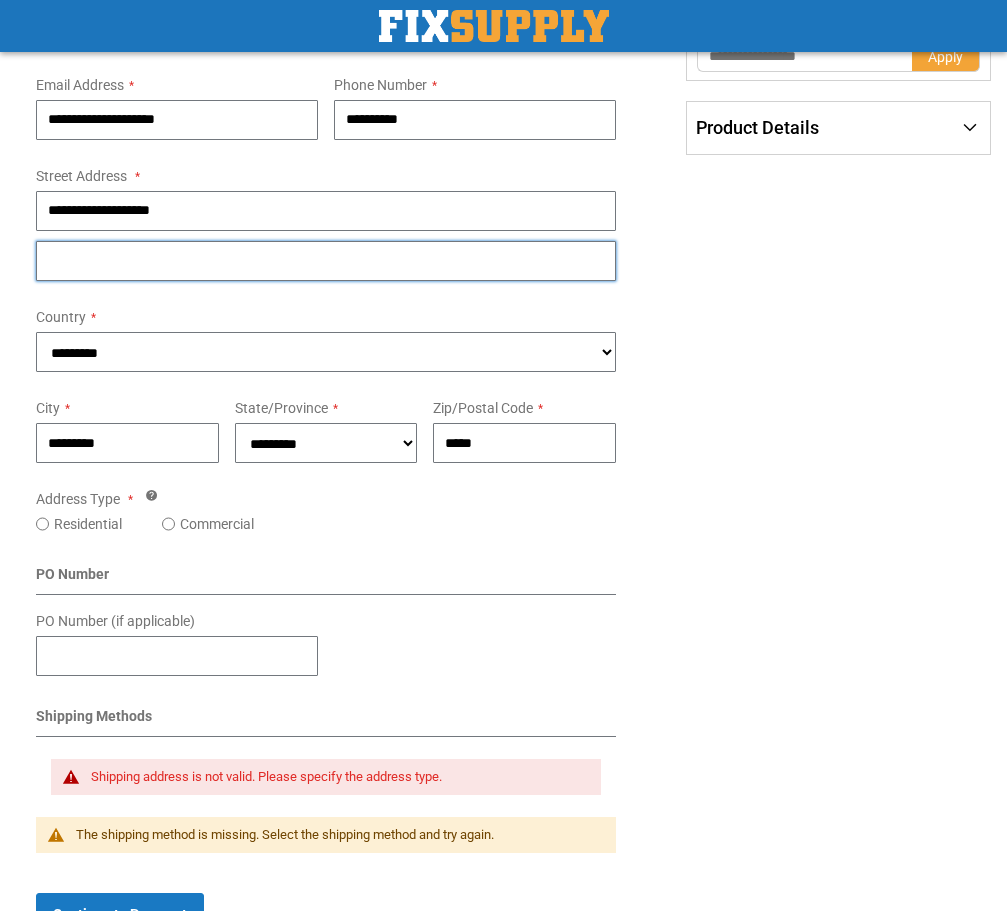 click on "Street Address: Line 2" at bounding box center (326, 261) 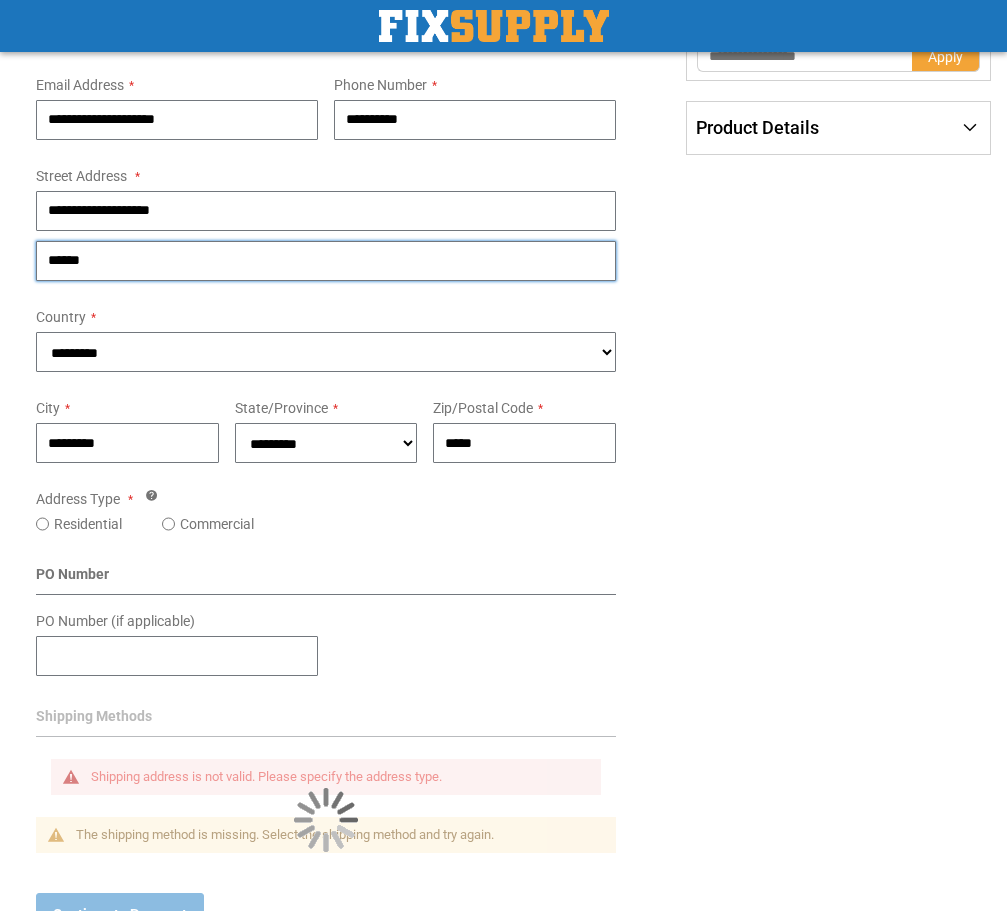 type on "******" 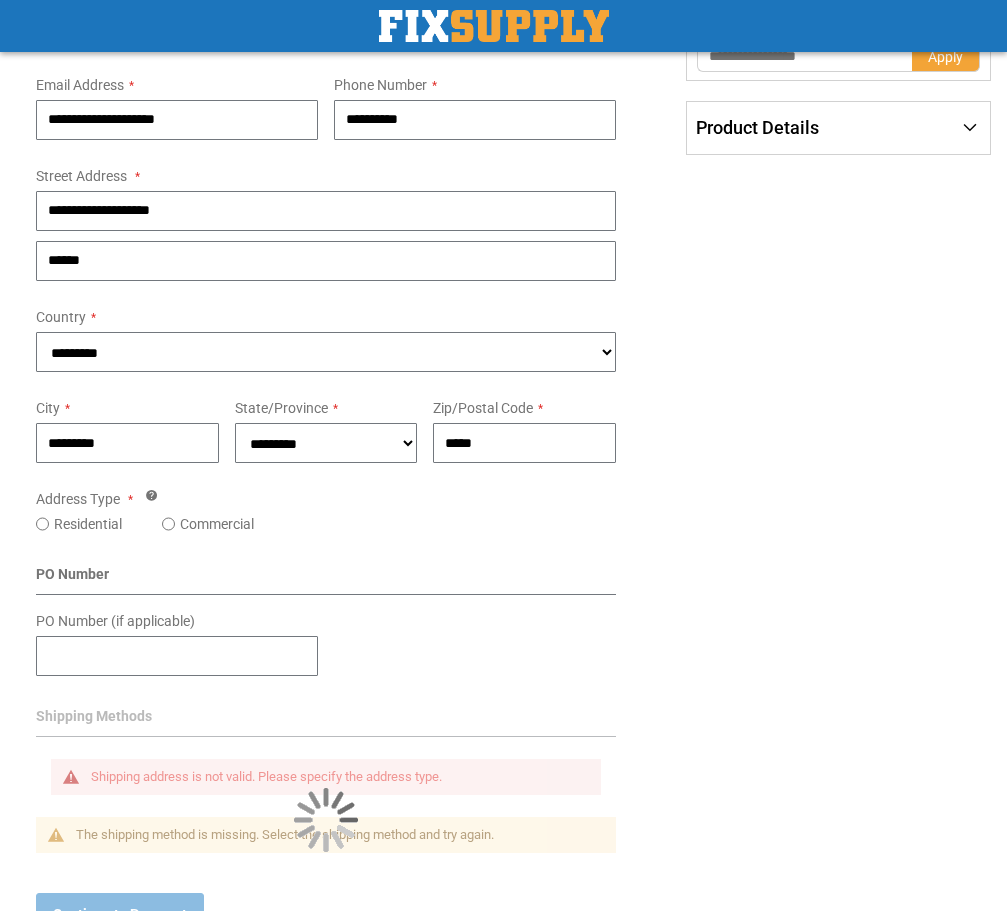 click on "PO Number (if applicable)" at bounding box center (177, 640) 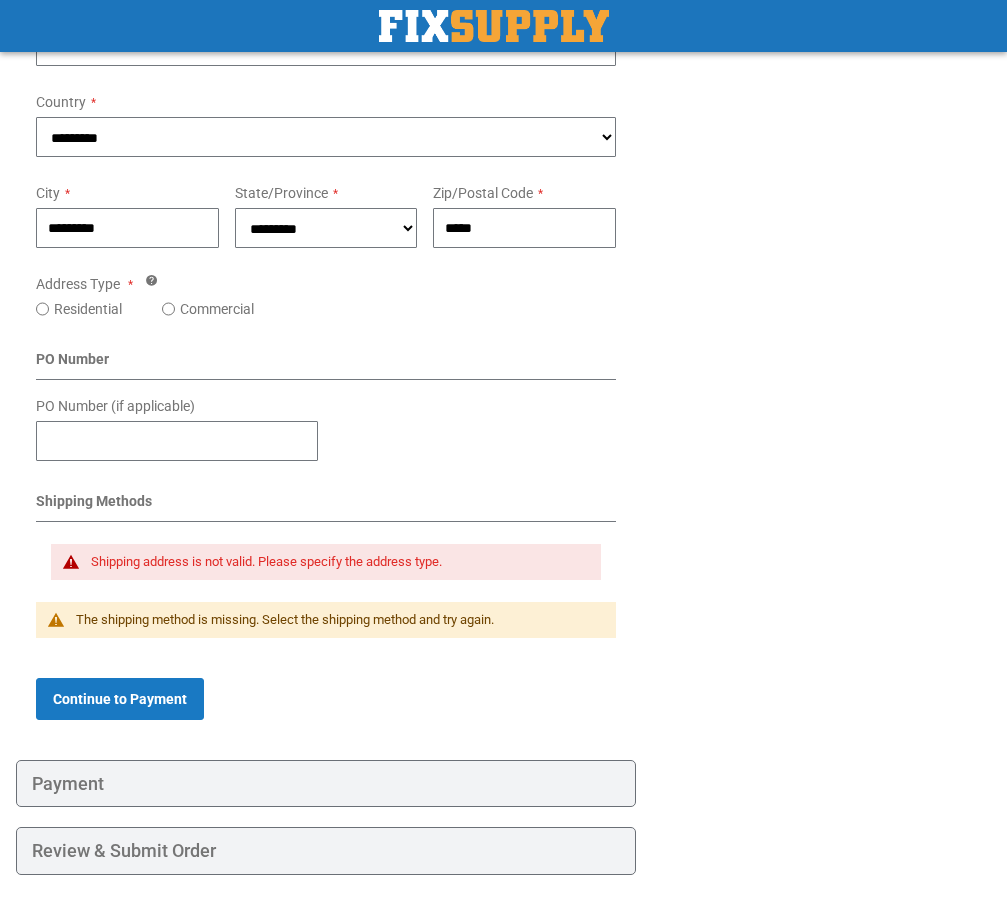 scroll, scrollTop: 778, scrollLeft: 0, axis: vertical 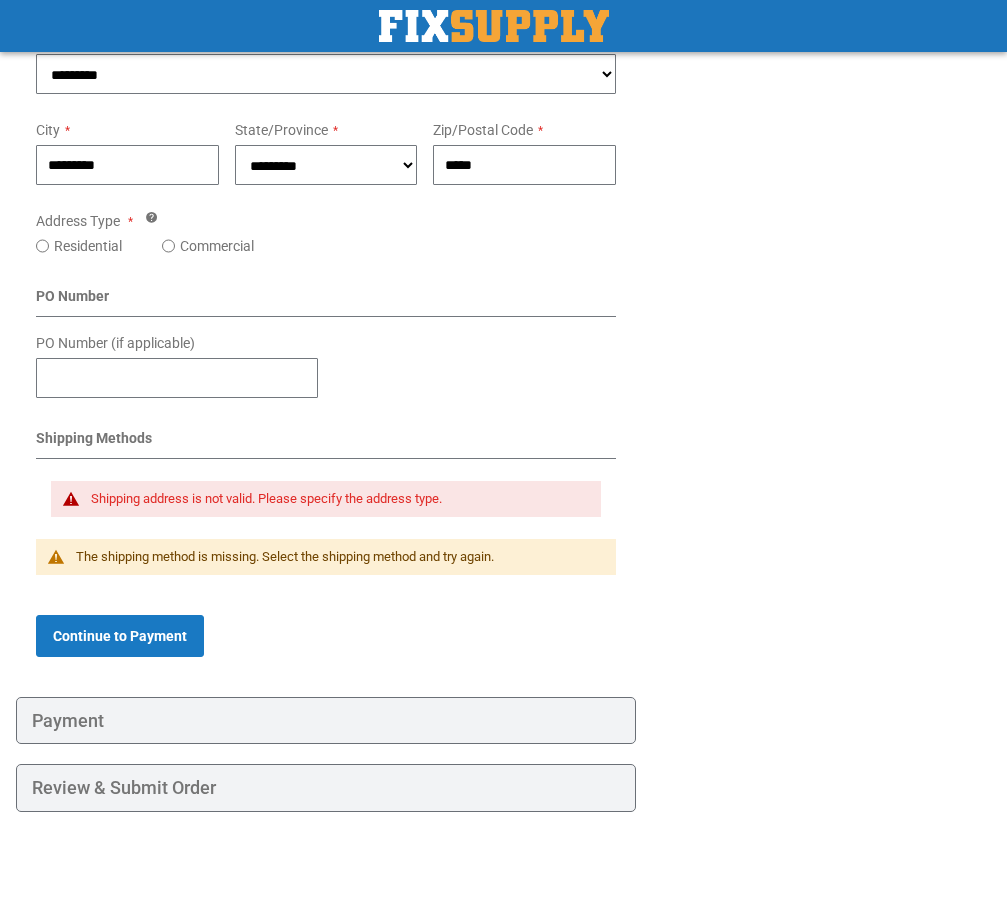 click on "Address Type
Tooltip
If you are unsure about your Commercial/Residential status use Residential. If you enter Commercial and your address is Residential, you will be backcharged for the difference in shipping cost.
Residential
Commercial" at bounding box center (326, 230) 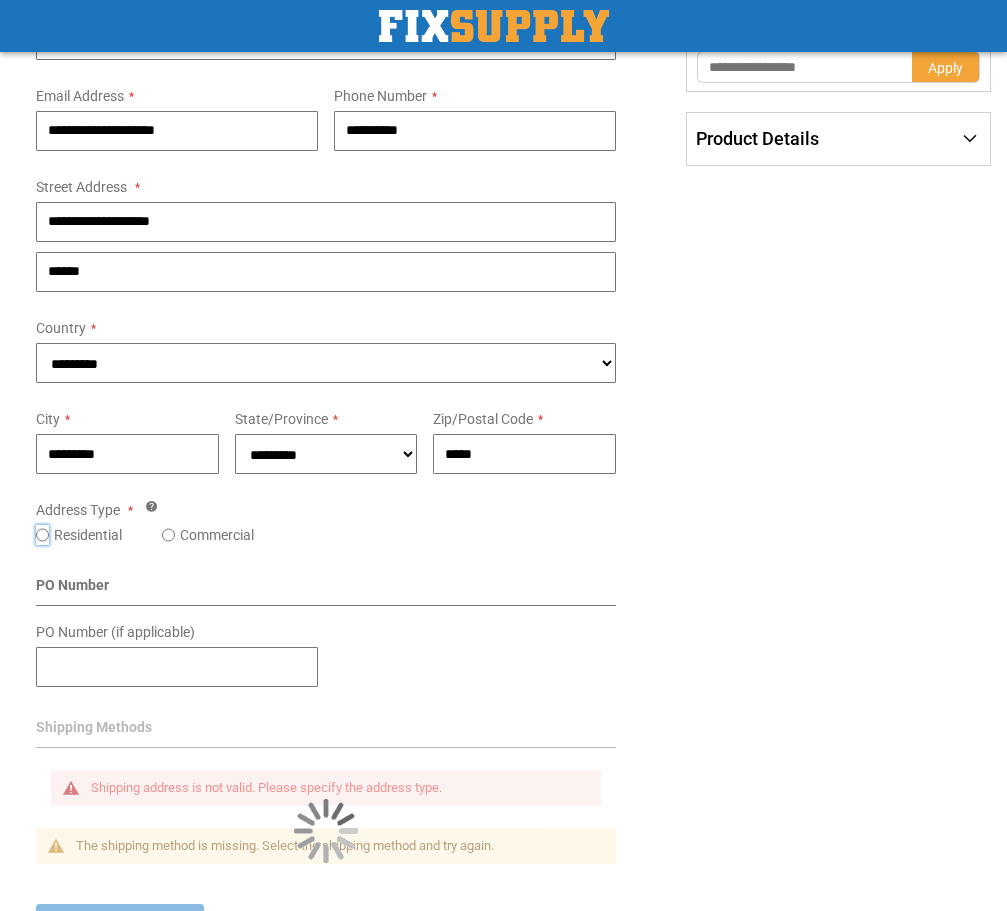 scroll, scrollTop: 478, scrollLeft: 0, axis: vertical 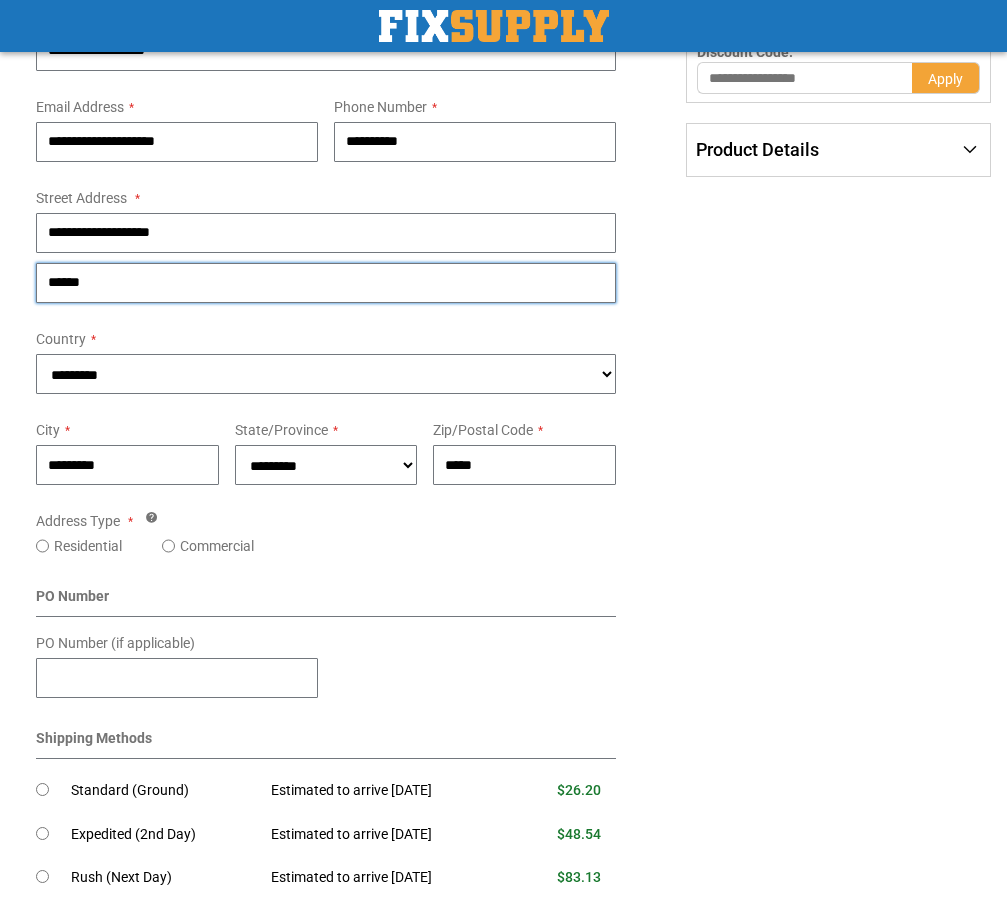 drag, startPoint x: 135, startPoint y: 280, endPoint x: -54, endPoint y: 278, distance: 189.01057 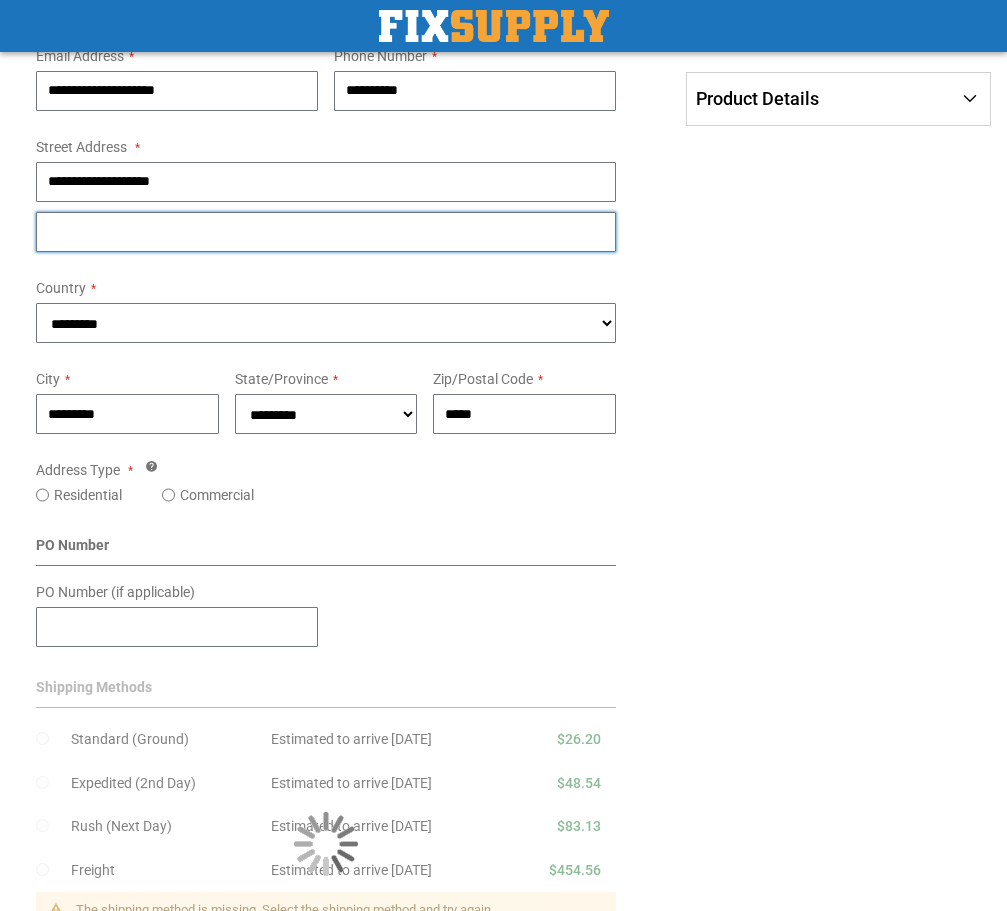 scroll, scrollTop: 778, scrollLeft: 0, axis: vertical 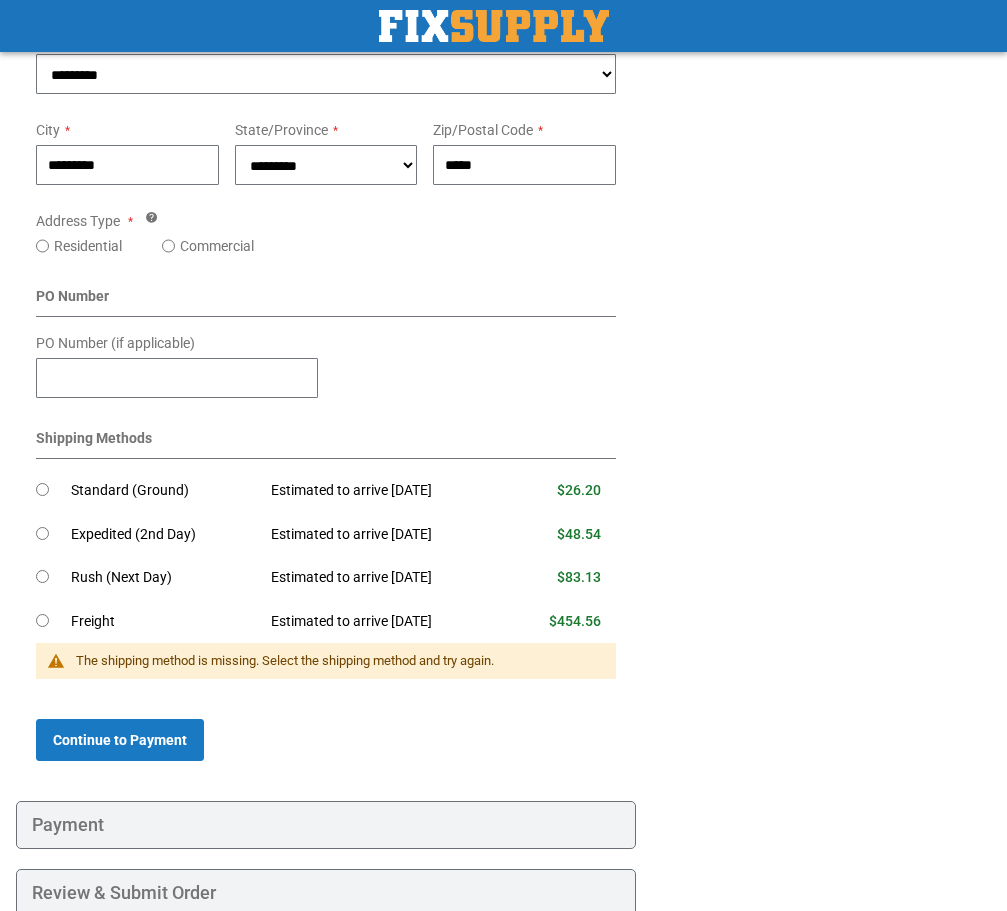 type 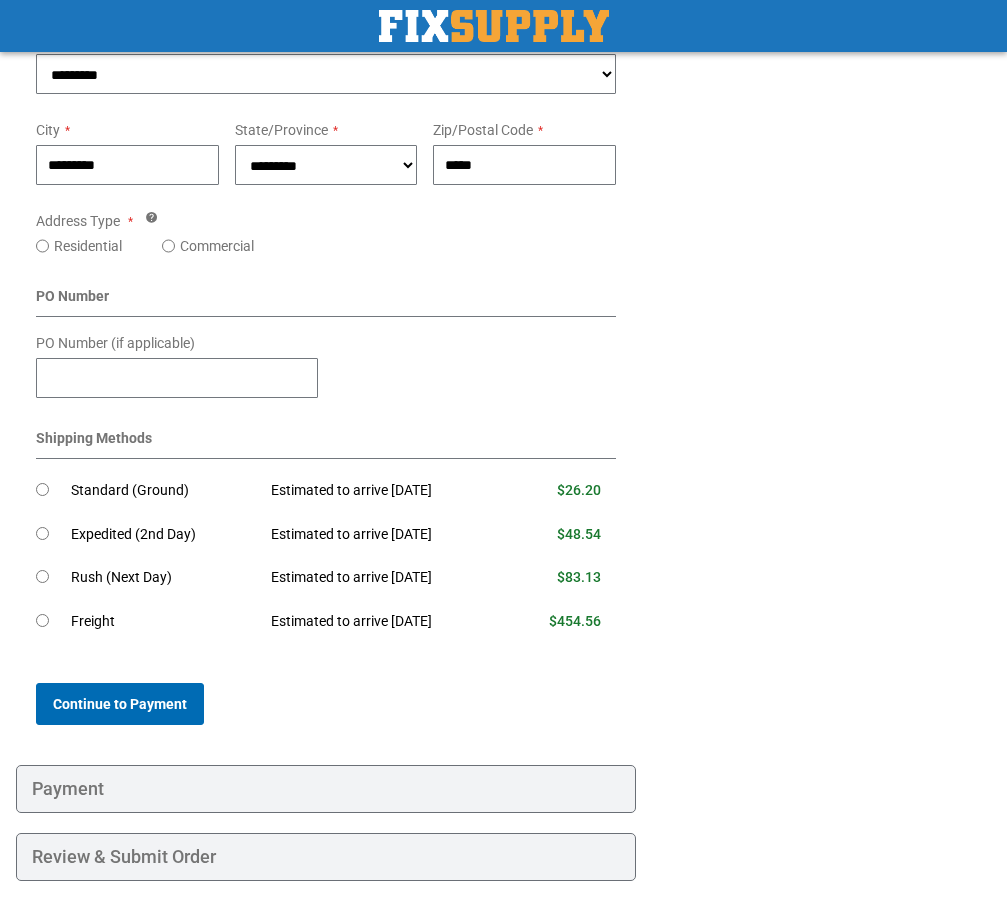 click on "Continue to Payment" at bounding box center (120, 704) 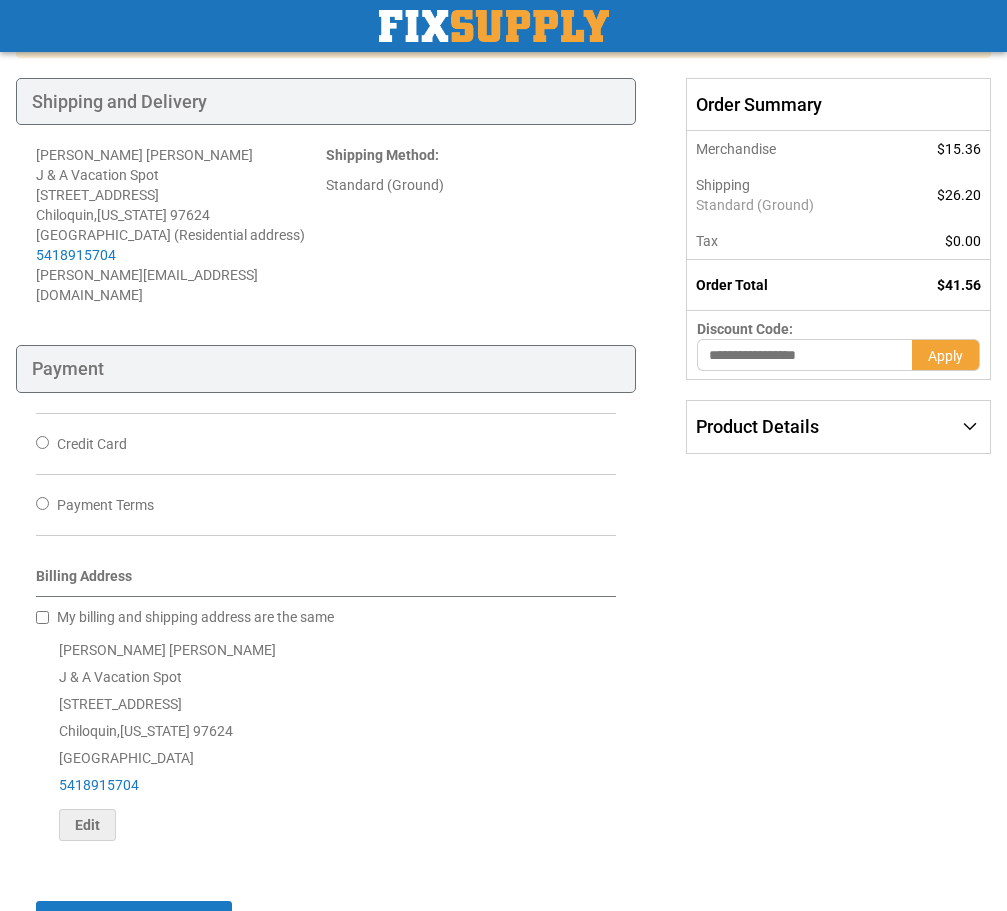 scroll, scrollTop: 300, scrollLeft: 0, axis: vertical 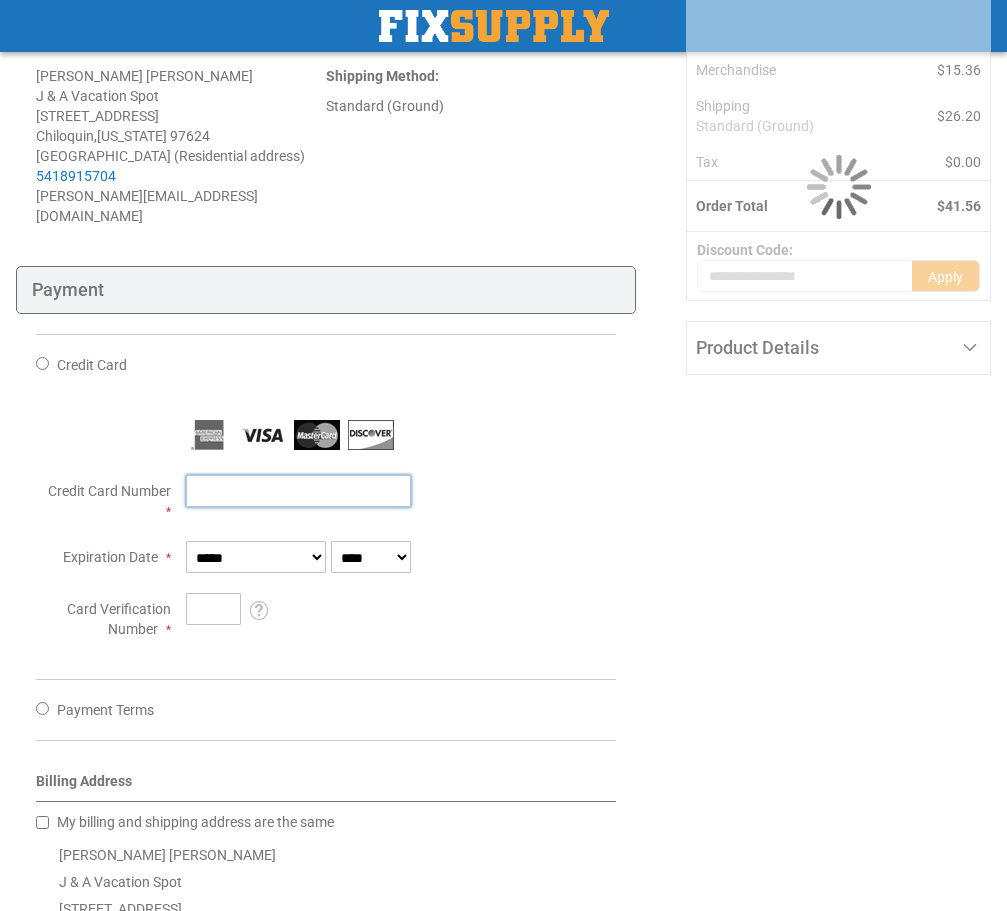 click on "Credit Card Number" at bounding box center (298, 491) 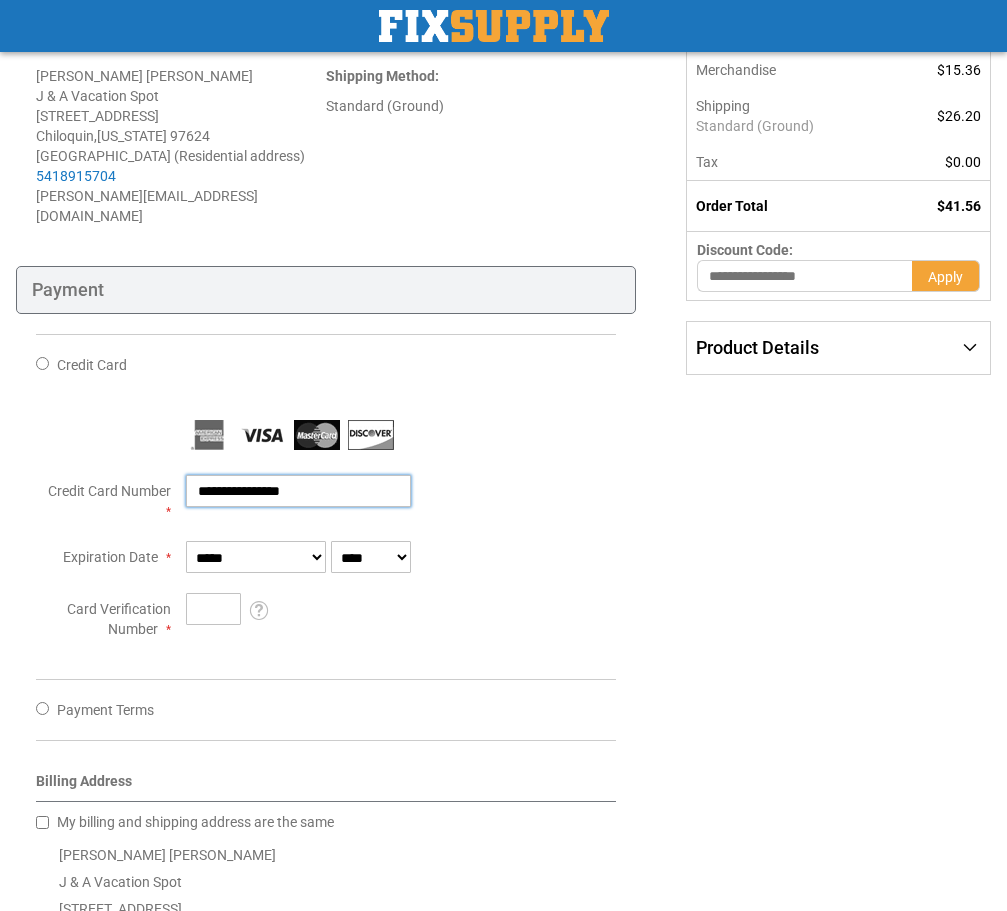 type on "**********" 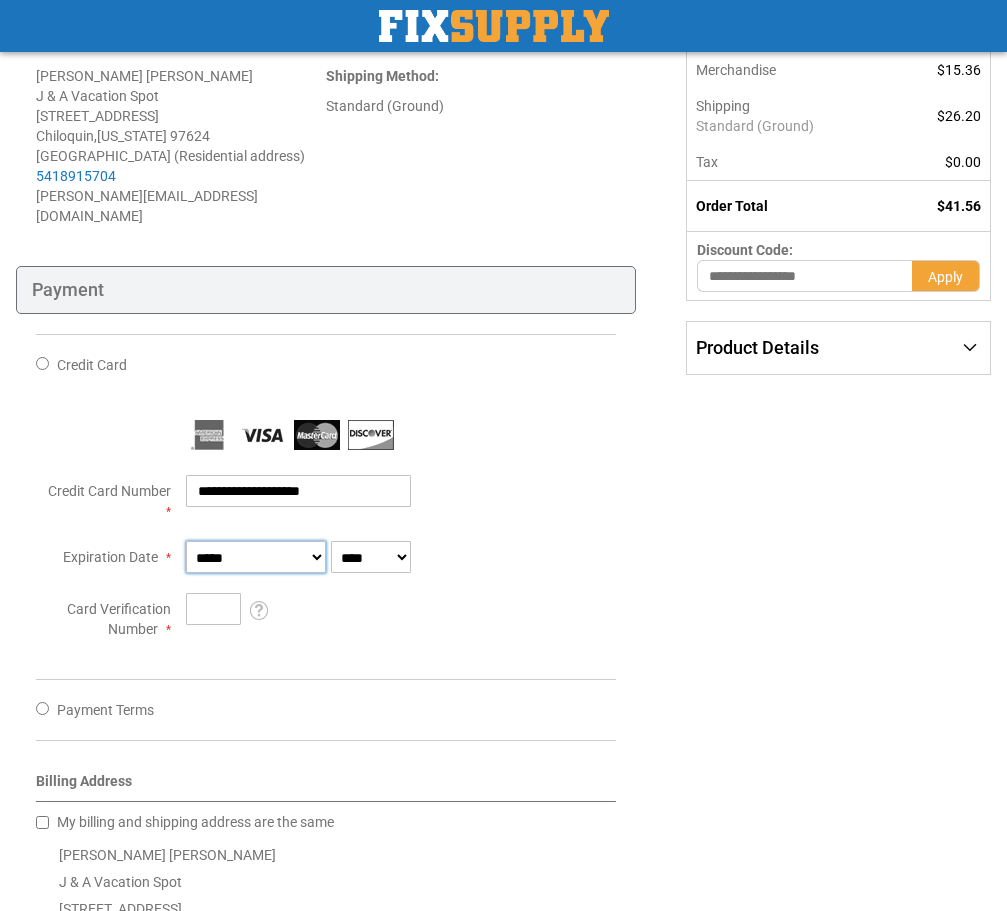select on "*" 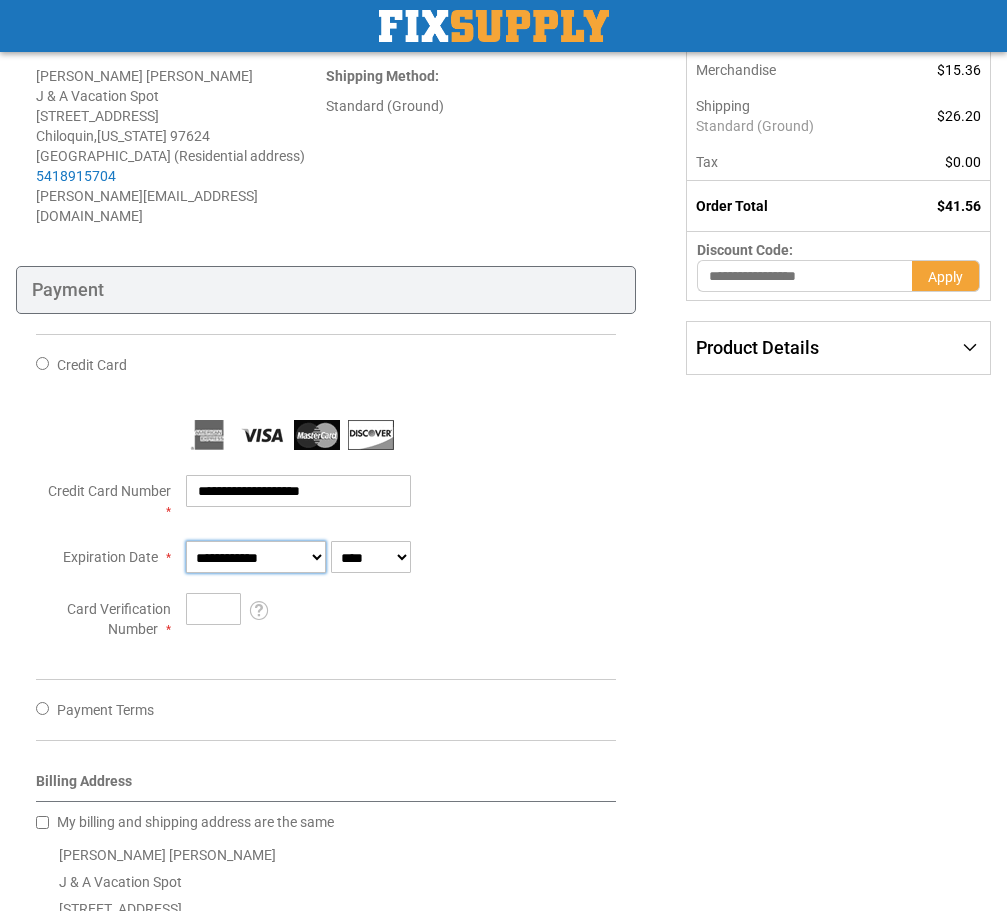 select on "****" 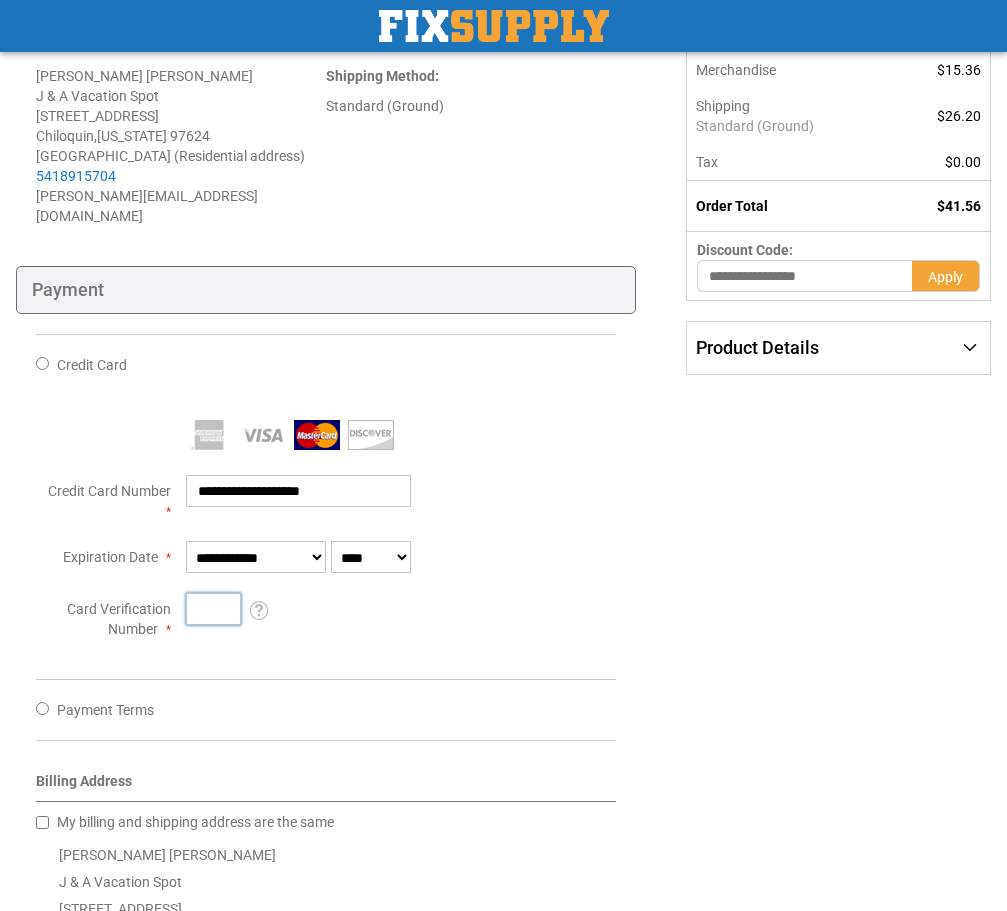 click on "Card Verification Number" at bounding box center [213, 609] 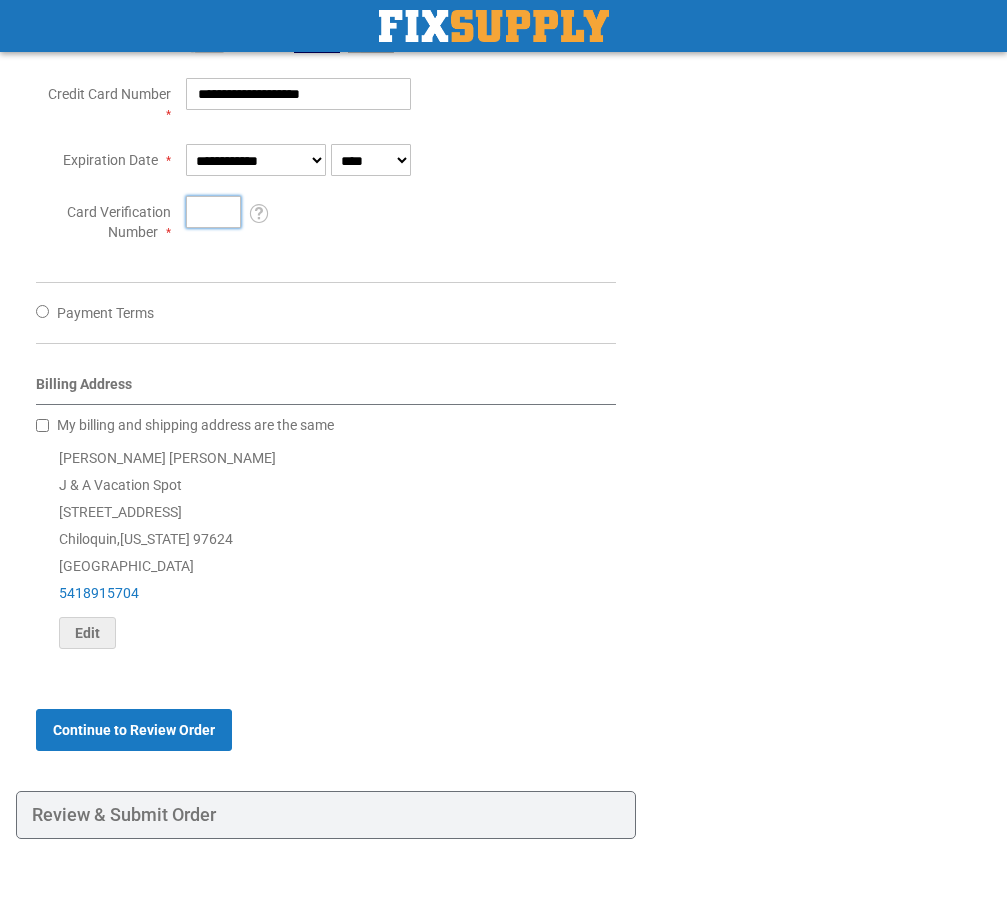 scroll, scrollTop: 709, scrollLeft: 0, axis: vertical 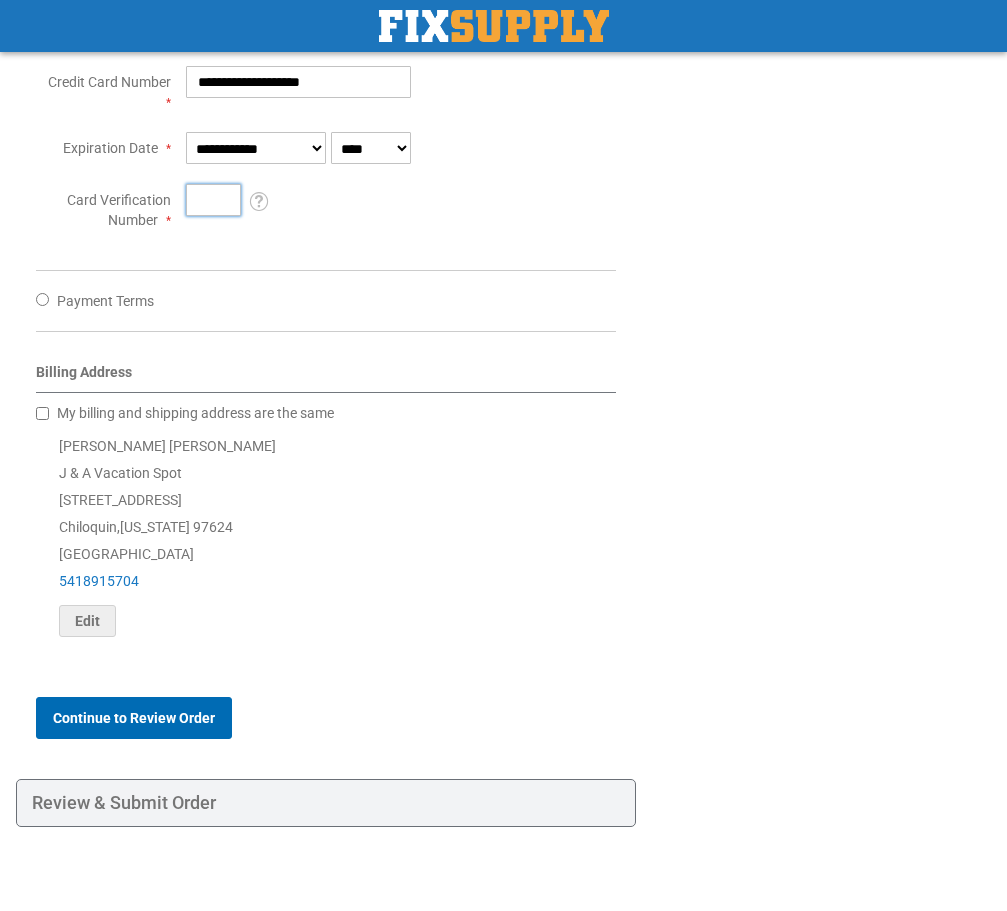 type on "***" 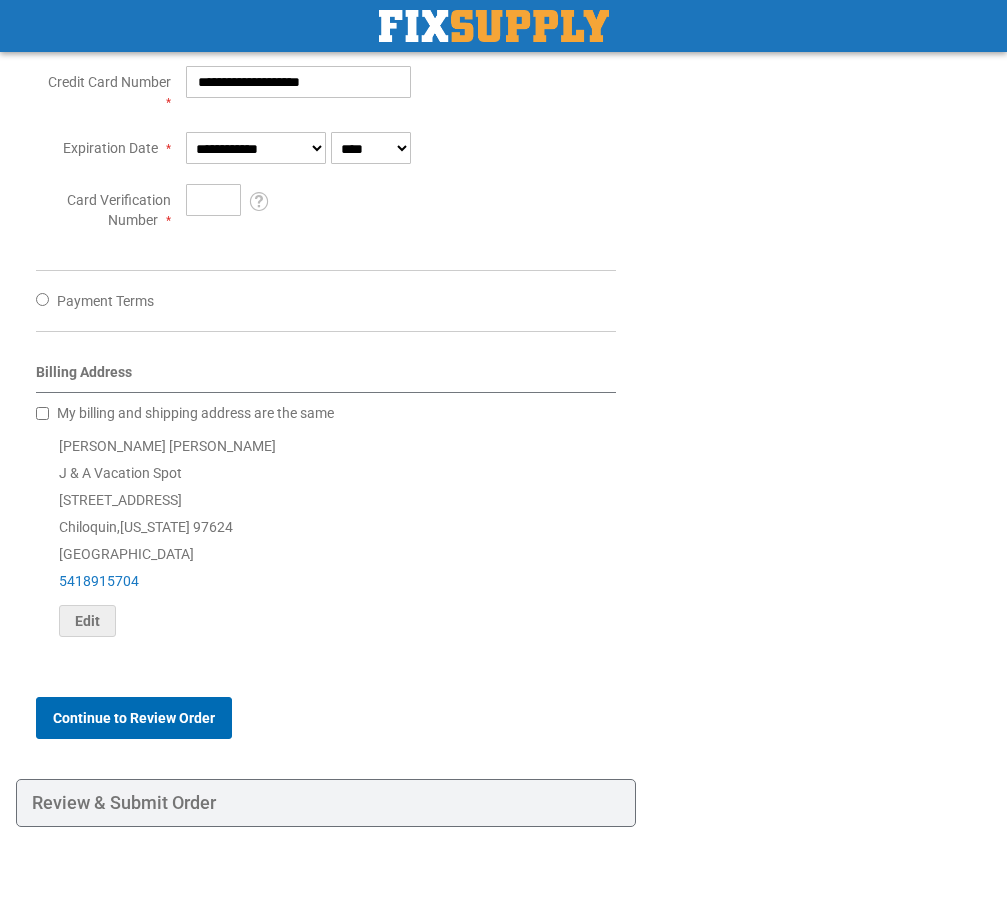 click on "Continue to Review Order" at bounding box center [134, 718] 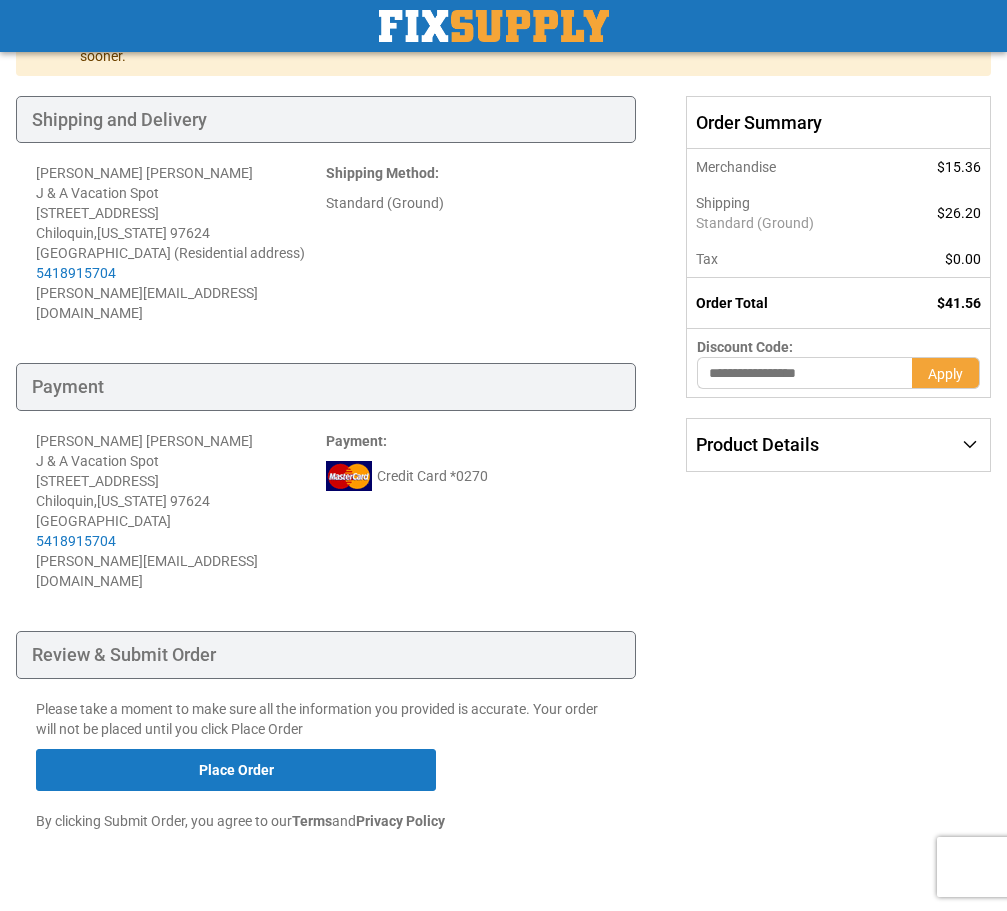 scroll, scrollTop: 213, scrollLeft: 0, axis: vertical 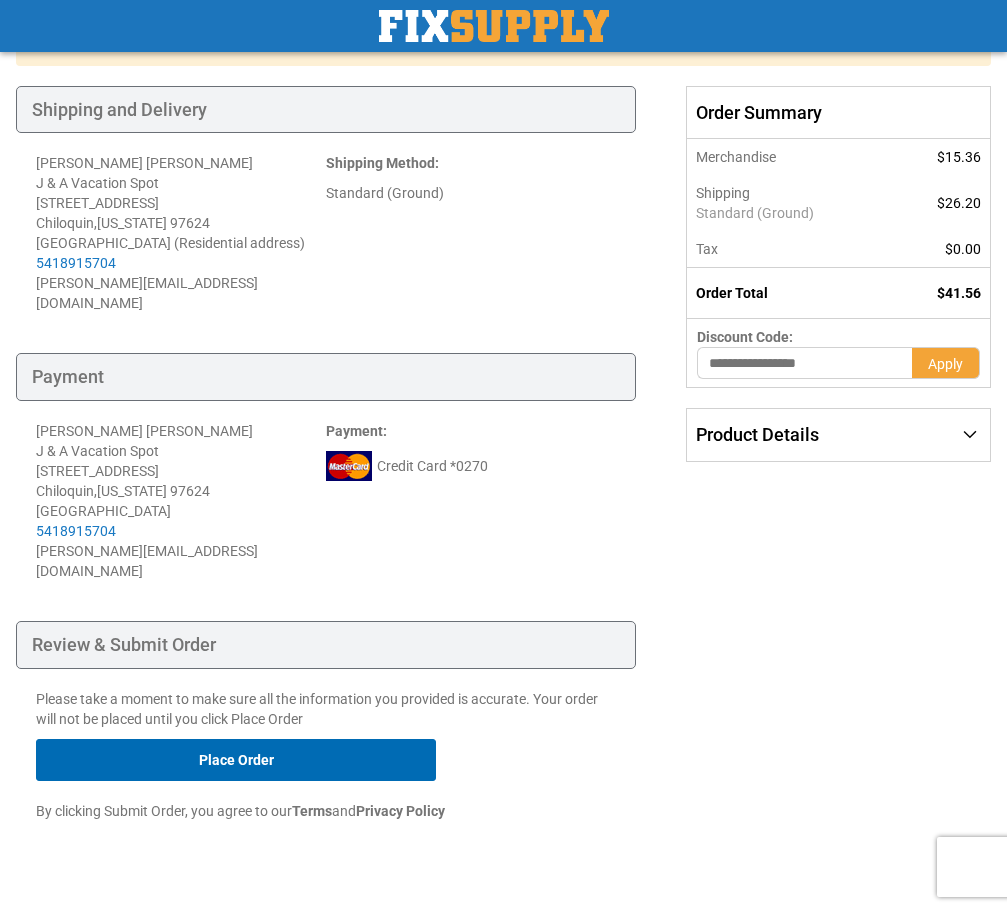 click on "Place Order" at bounding box center [236, 760] 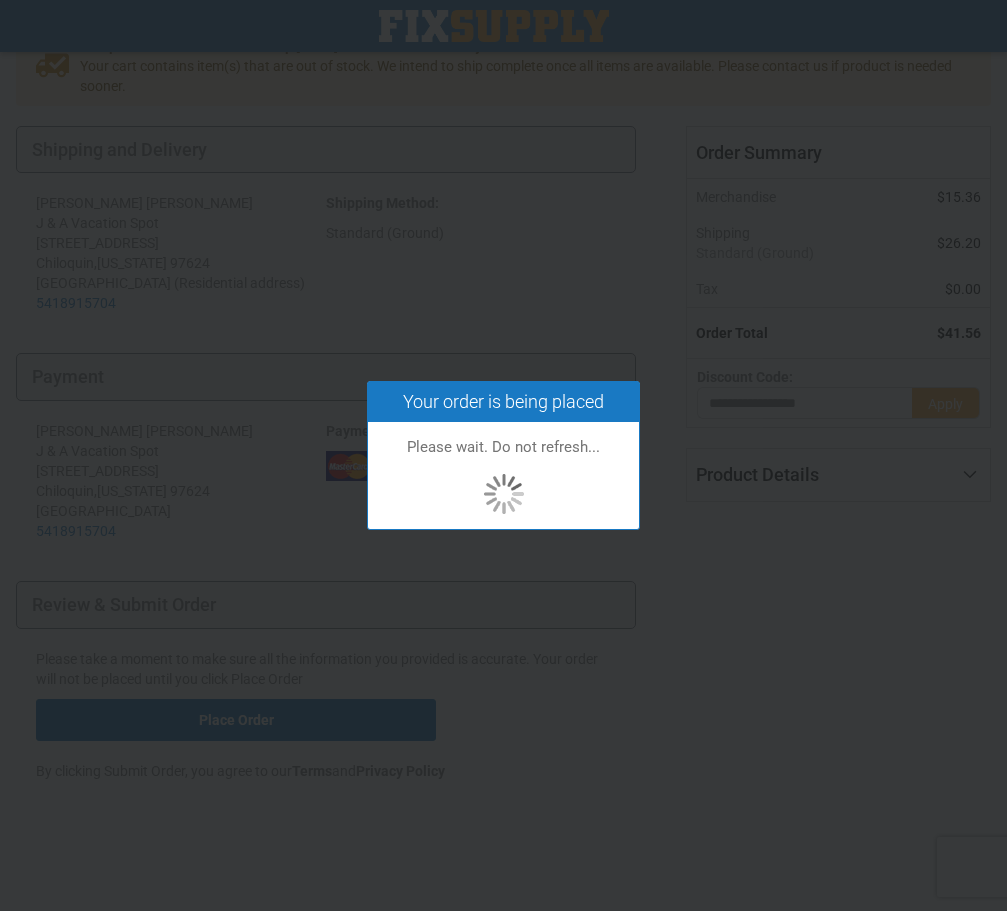 scroll, scrollTop: 173, scrollLeft: 0, axis: vertical 